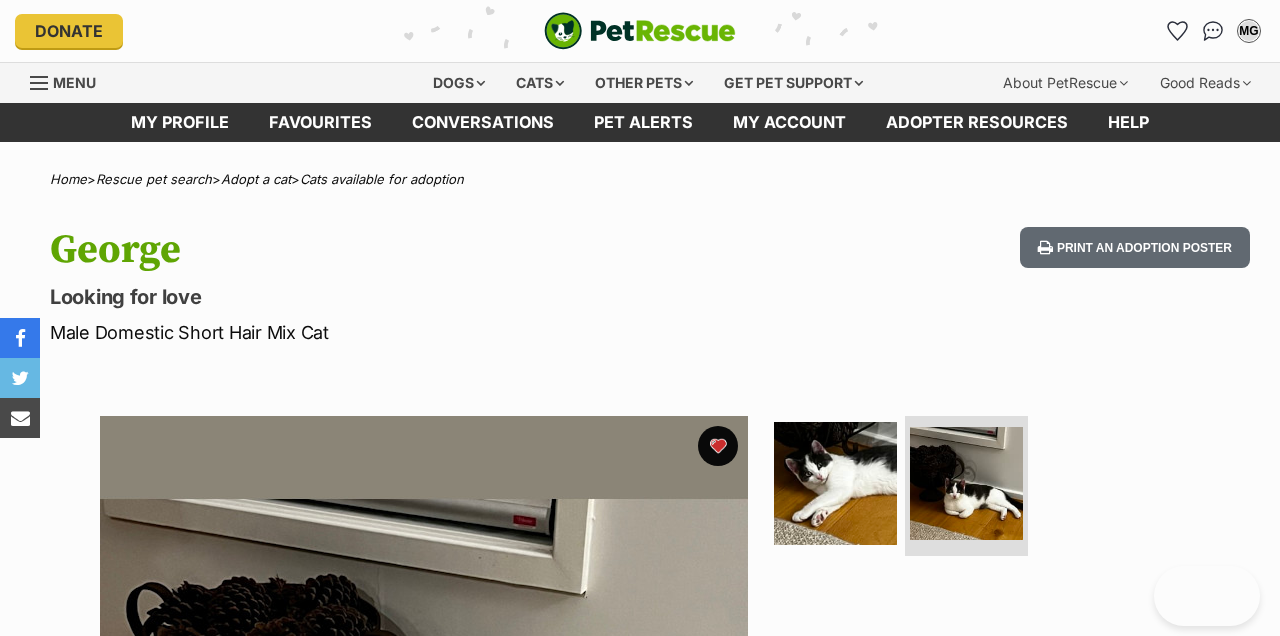 scroll, scrollTop: 268, scrollLeft: 0, axis: vertical 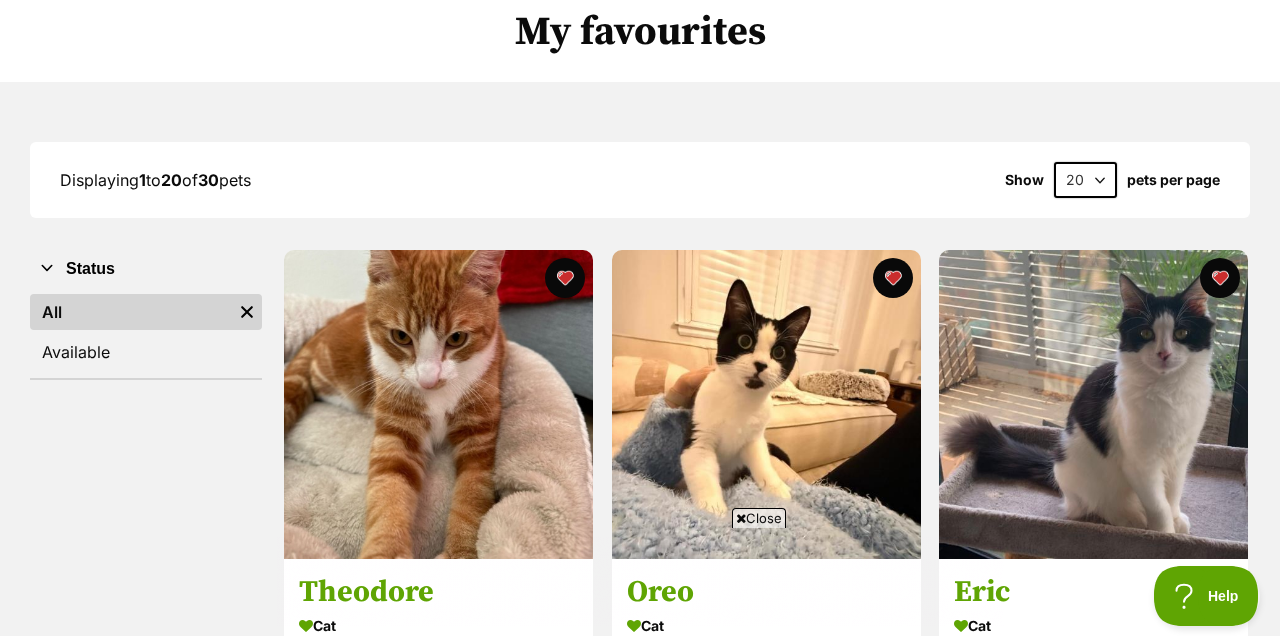 select on "40" 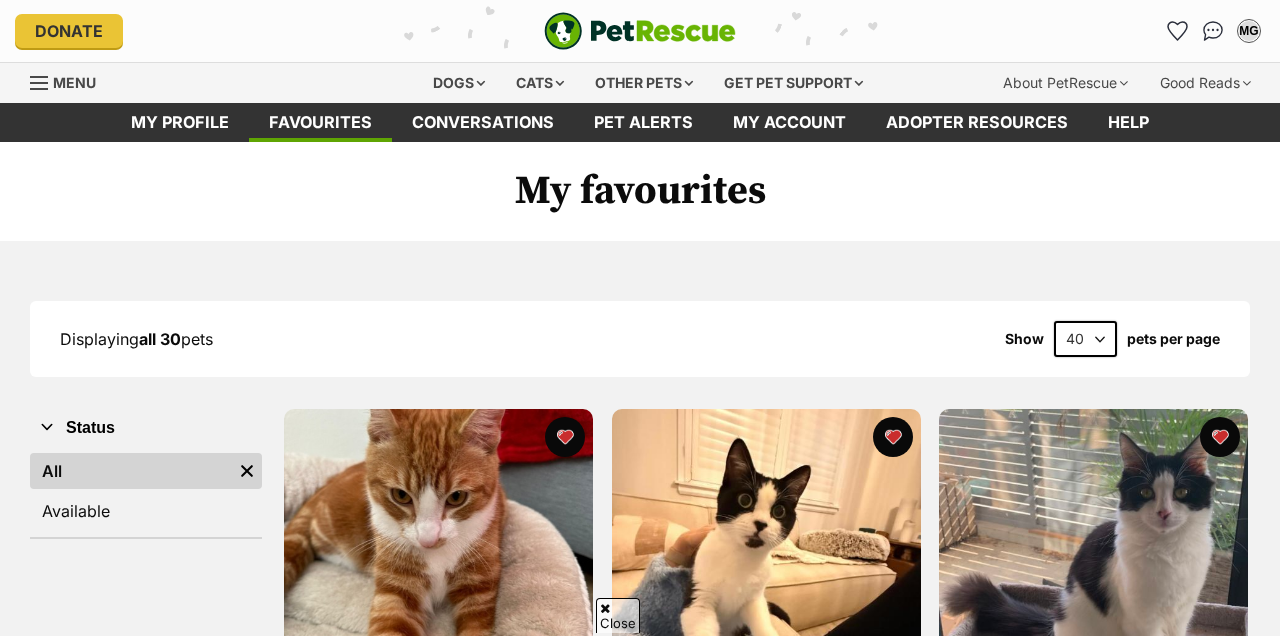 scroll, scrollTop: 128, scrollLeft: 0, axis: vertical 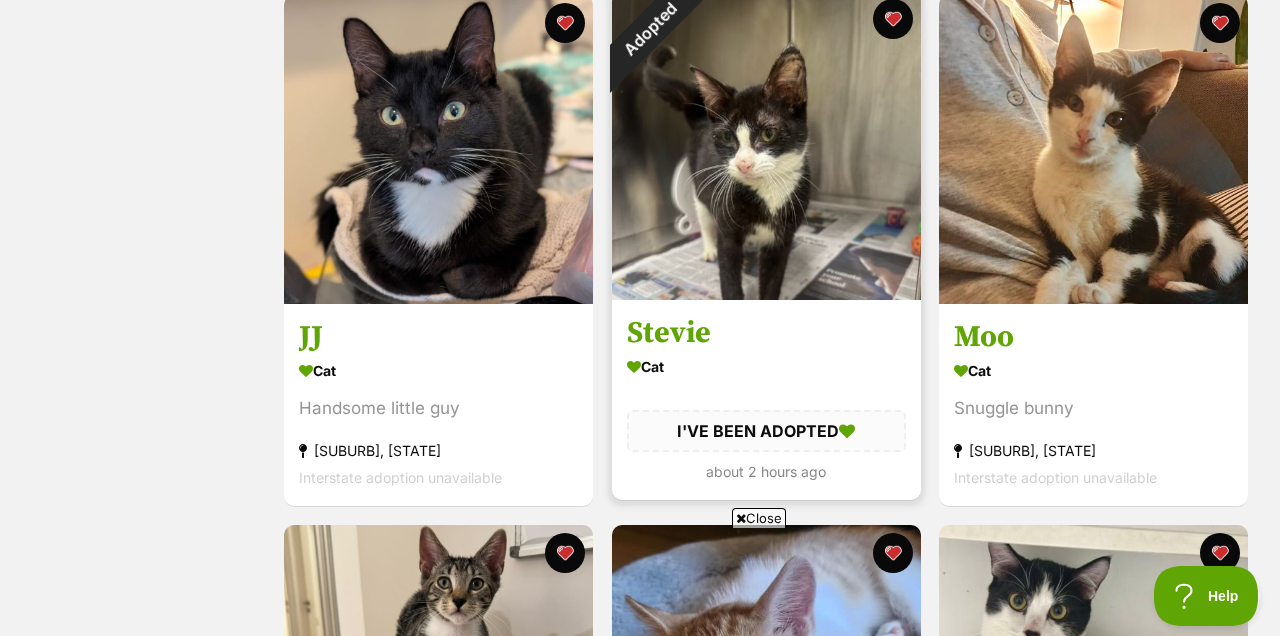 click on "Adopted" at bounding box center [650, 29] 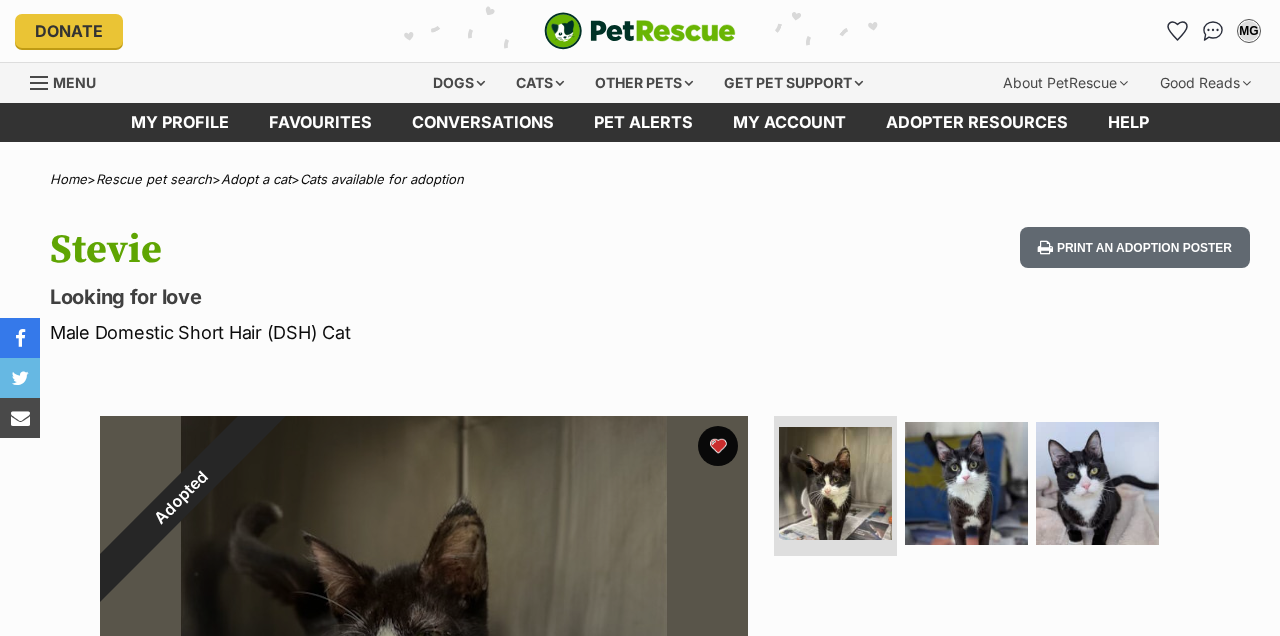 scroll, scrollTop: 0, scrollLeft: 0, axis: both 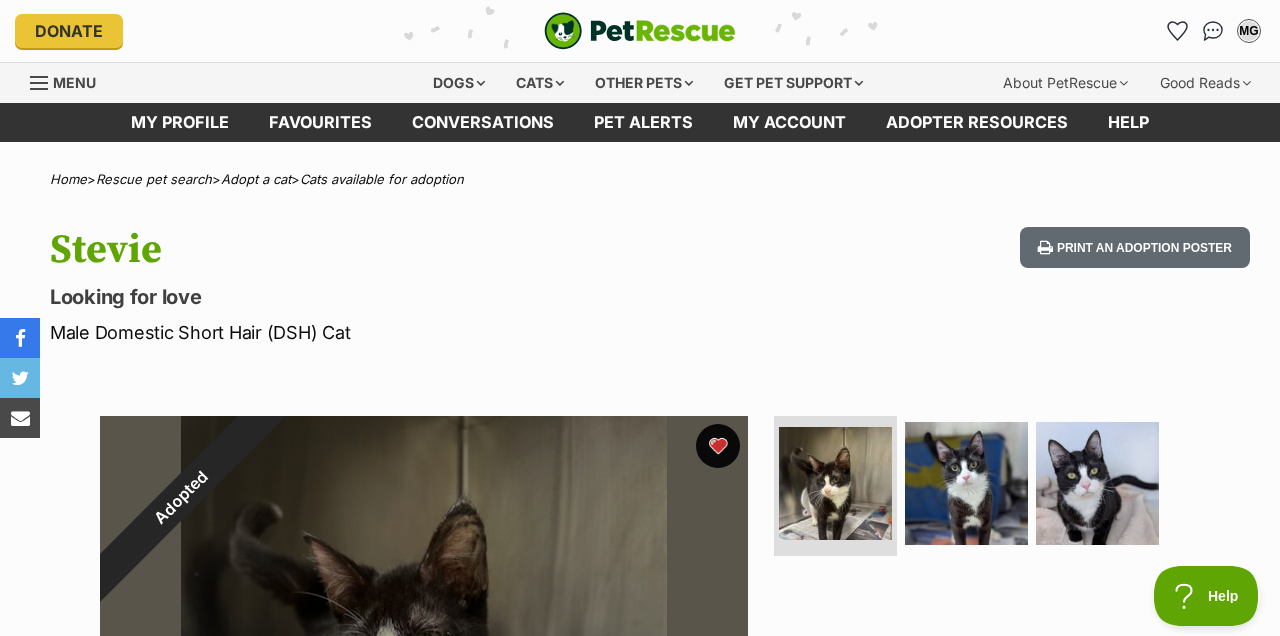 click at bounding box center [718, 446] 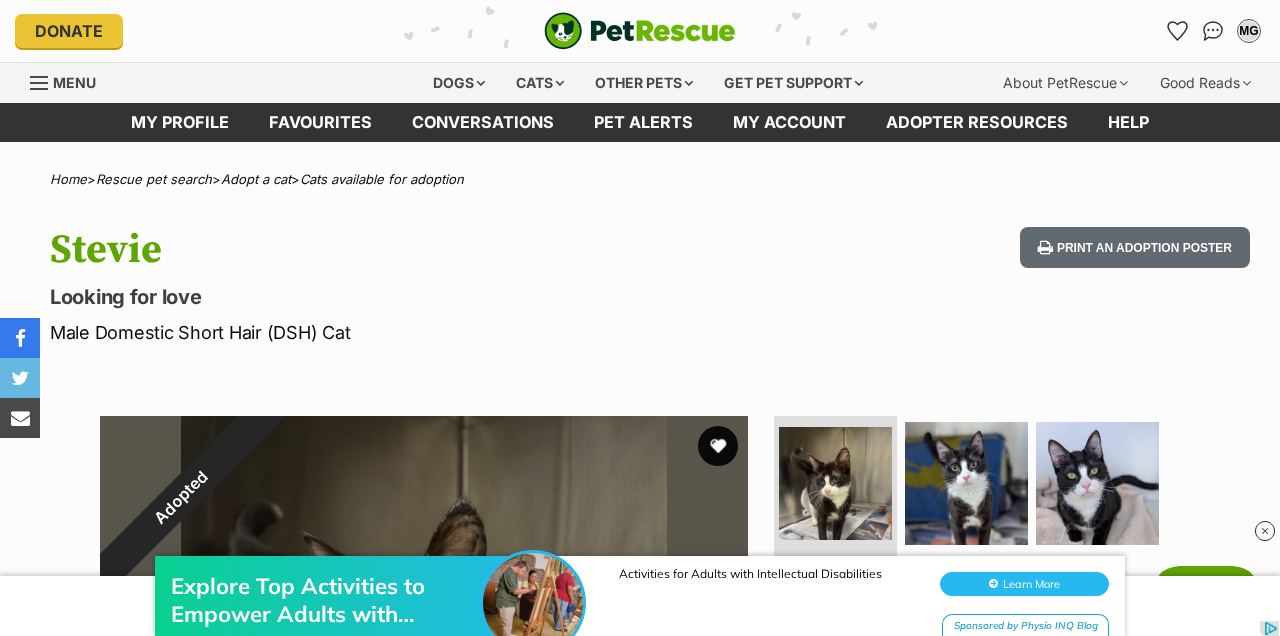 scroll, scrollTop: 0, scrollLeft: 0, axis: both 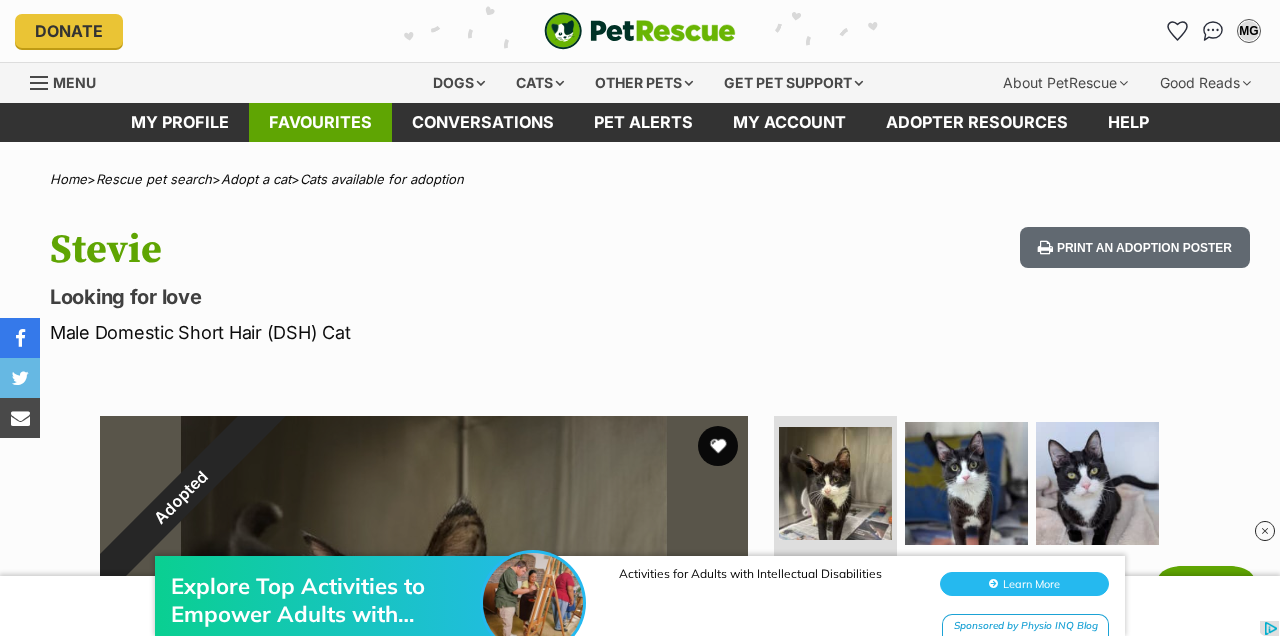 click on "Favourites" at bounding box center (320, 122) 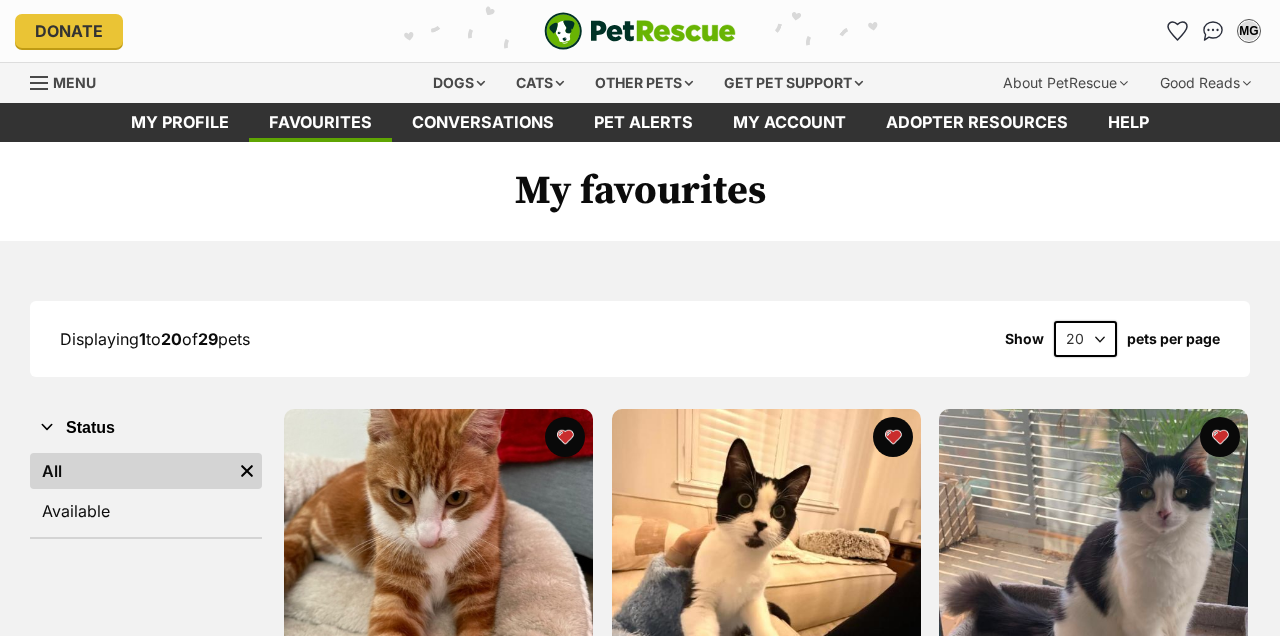 scroll, scrollTop: 553, scrollLeft: 0, axis: vertical 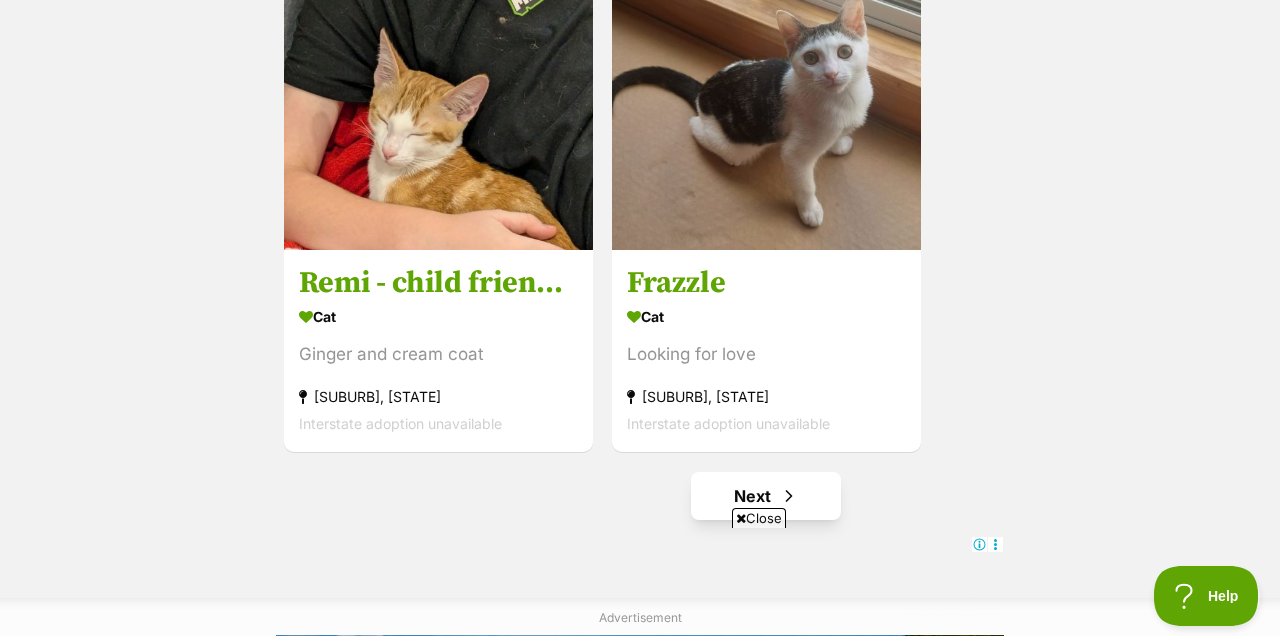 click on "Next" at bounding box center [766, 496] 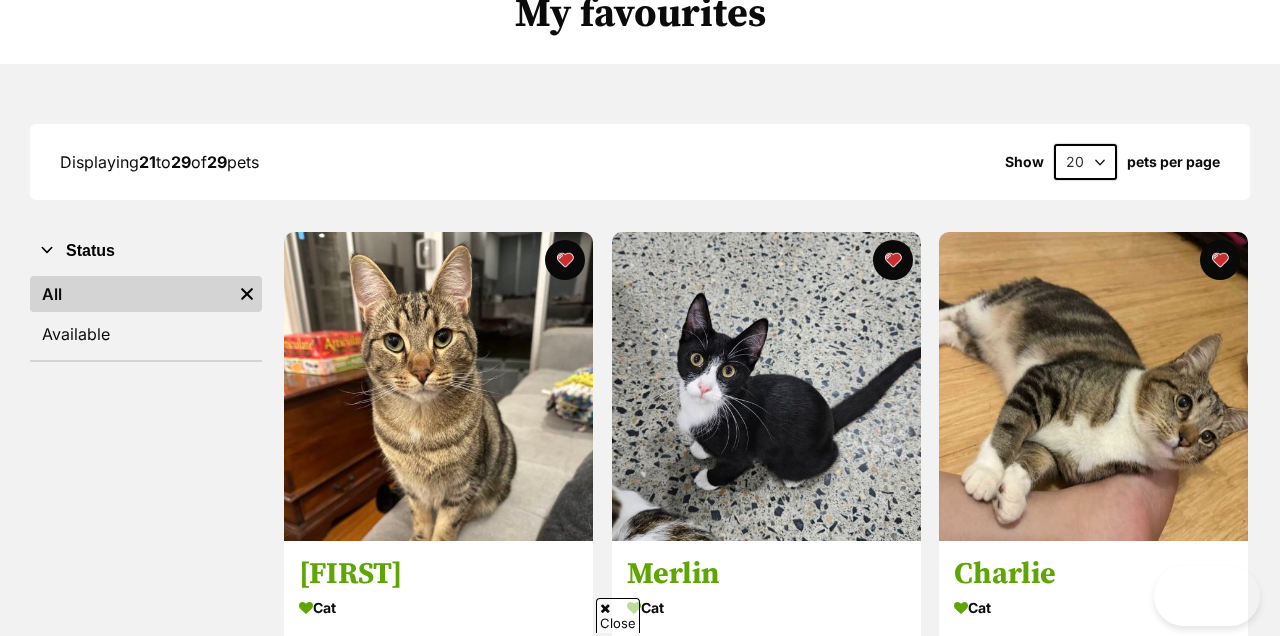 scroll, scrollTop: 225, scrollLeft: 0, axis: vertical 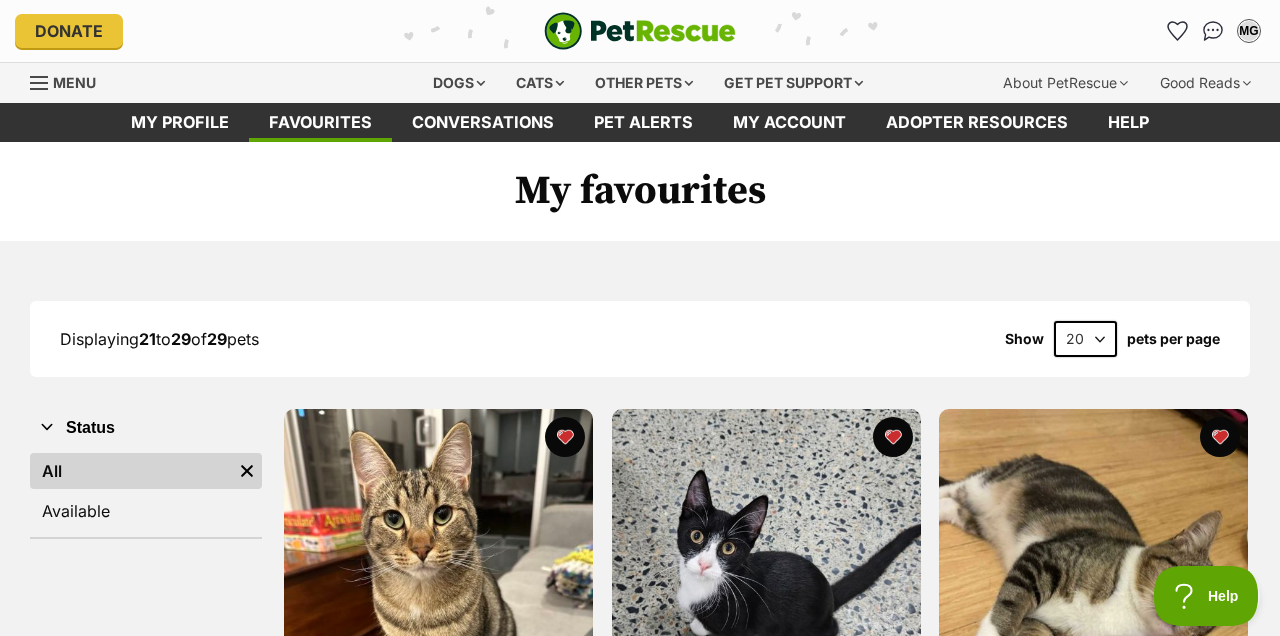 select on "40" 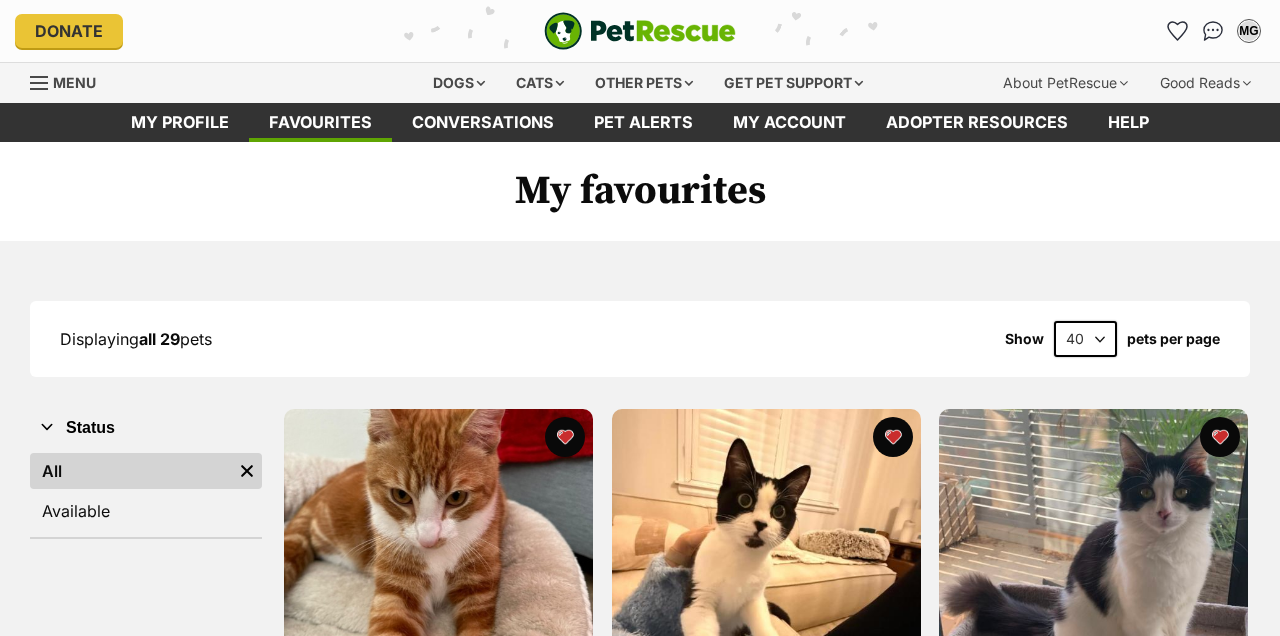 scroll, scrollTop: 0, scrollLeft: 0, axis: both 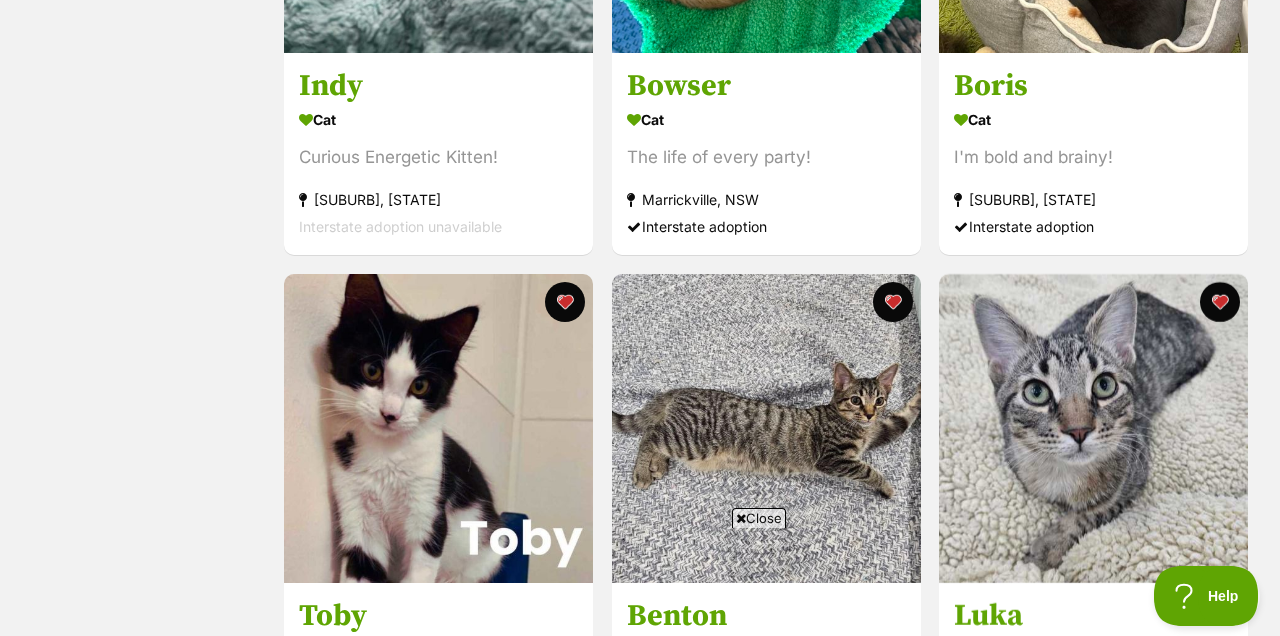click at bounding box center [741, 518] 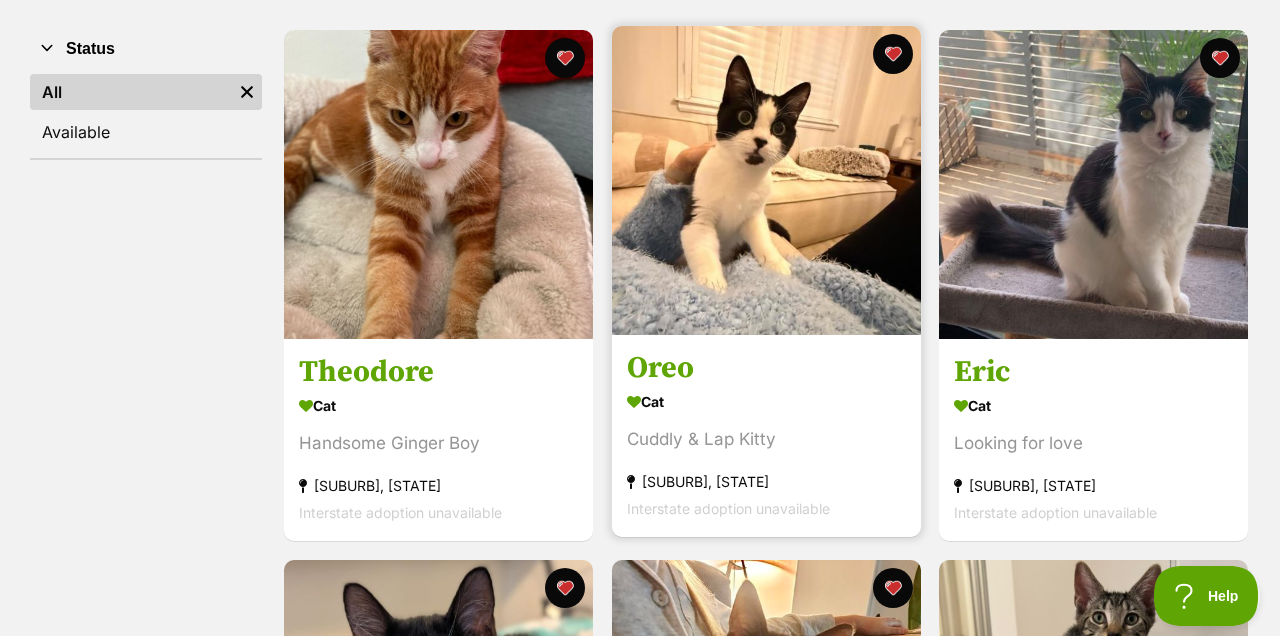 scroll, scrollTop: 381, scrollLeft: 0, axis: vertical 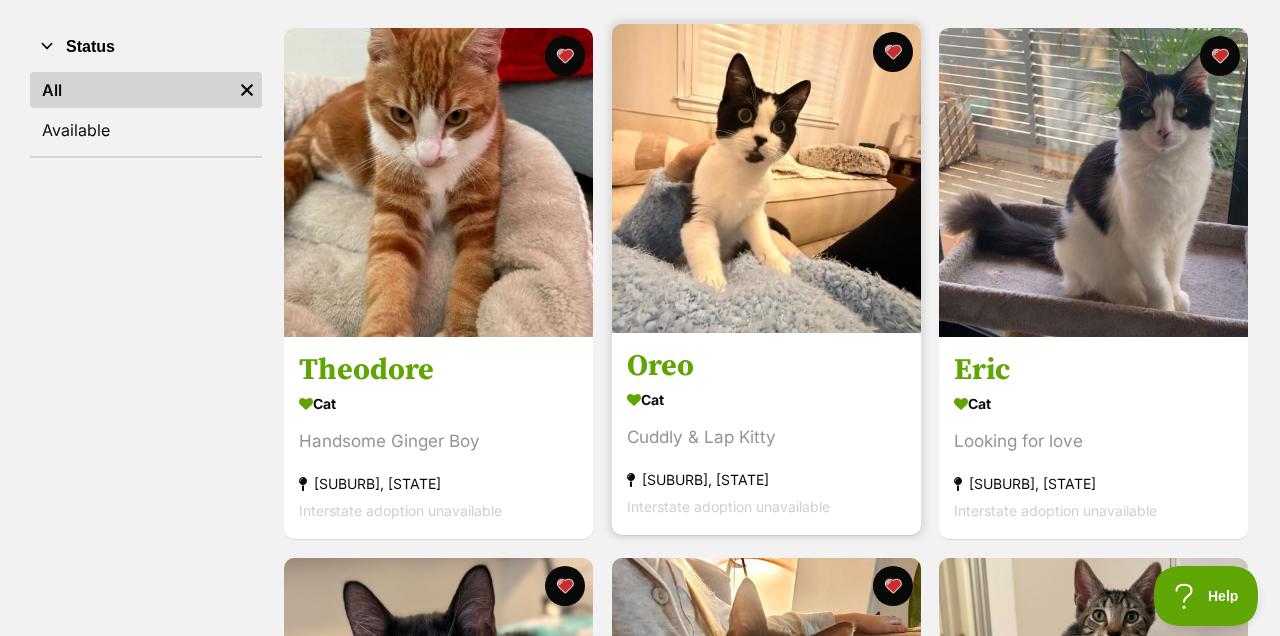 click at bounding box center (766, 178) 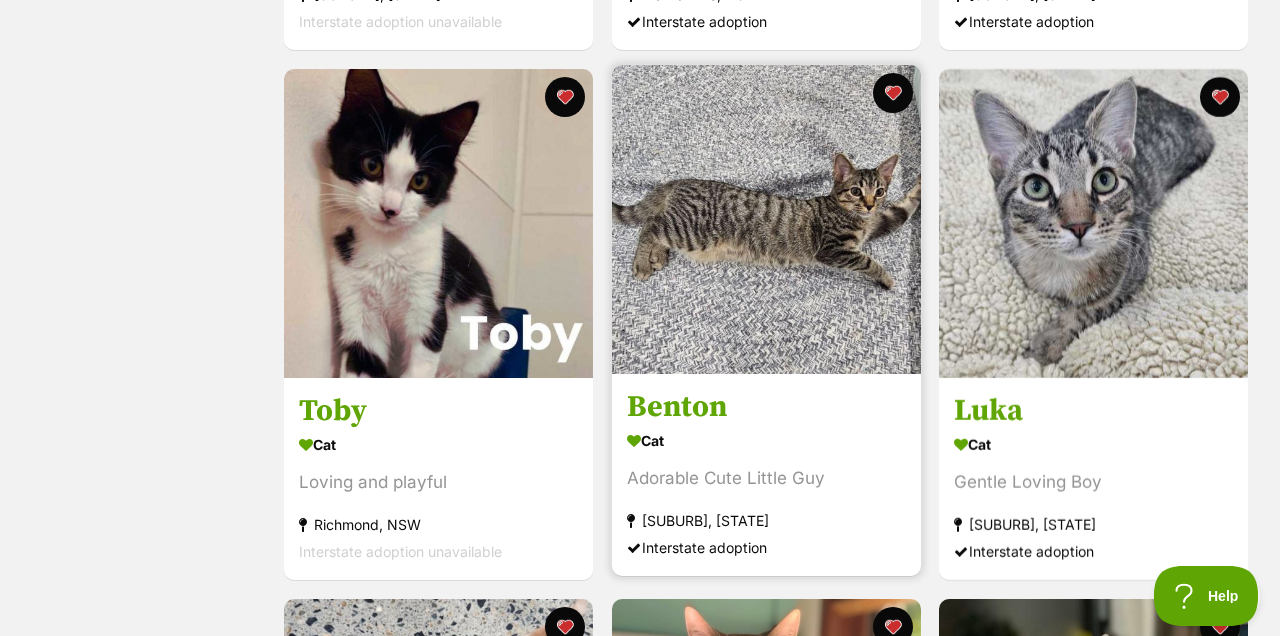 scroll, scrollTop: 2462, scrollLeft: 0, axis: vertical 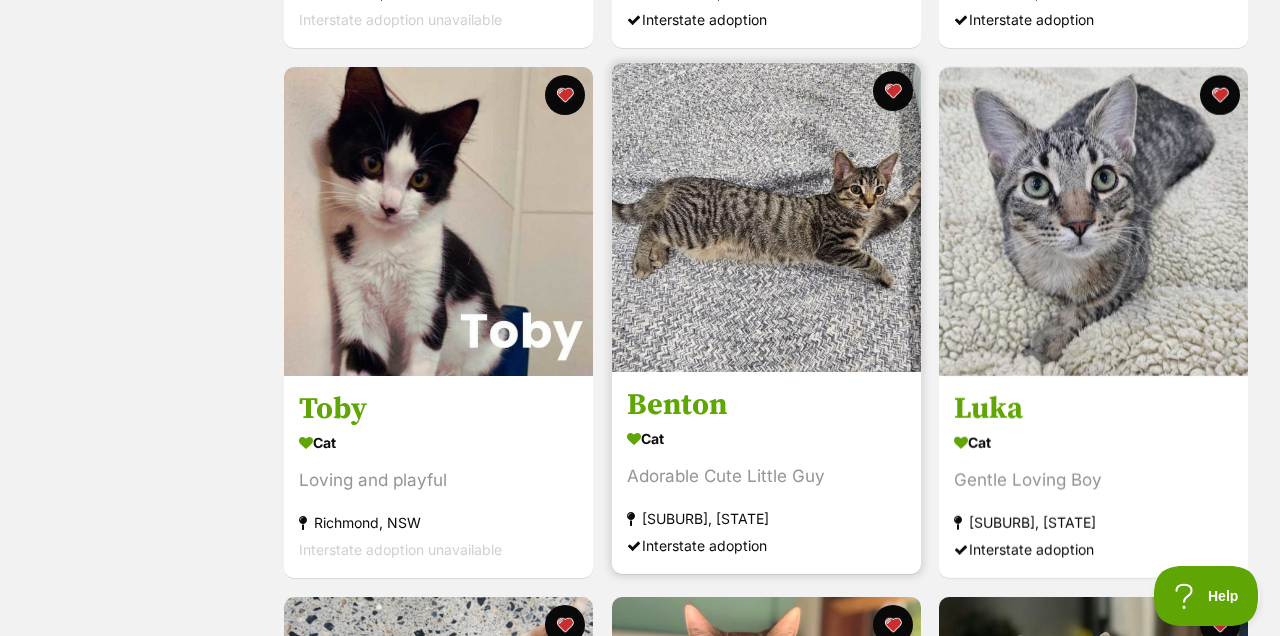 click at bounding box center (766, 217) 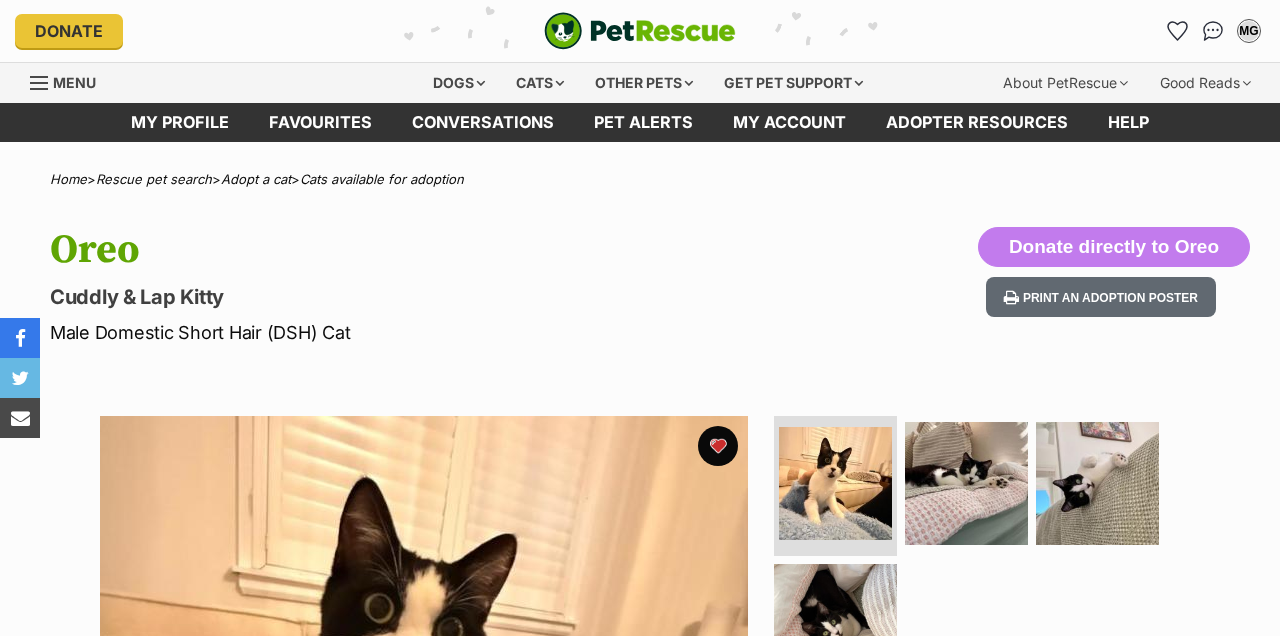 scroll, scrollTop: 0, scrollLeft: 0, axis: both 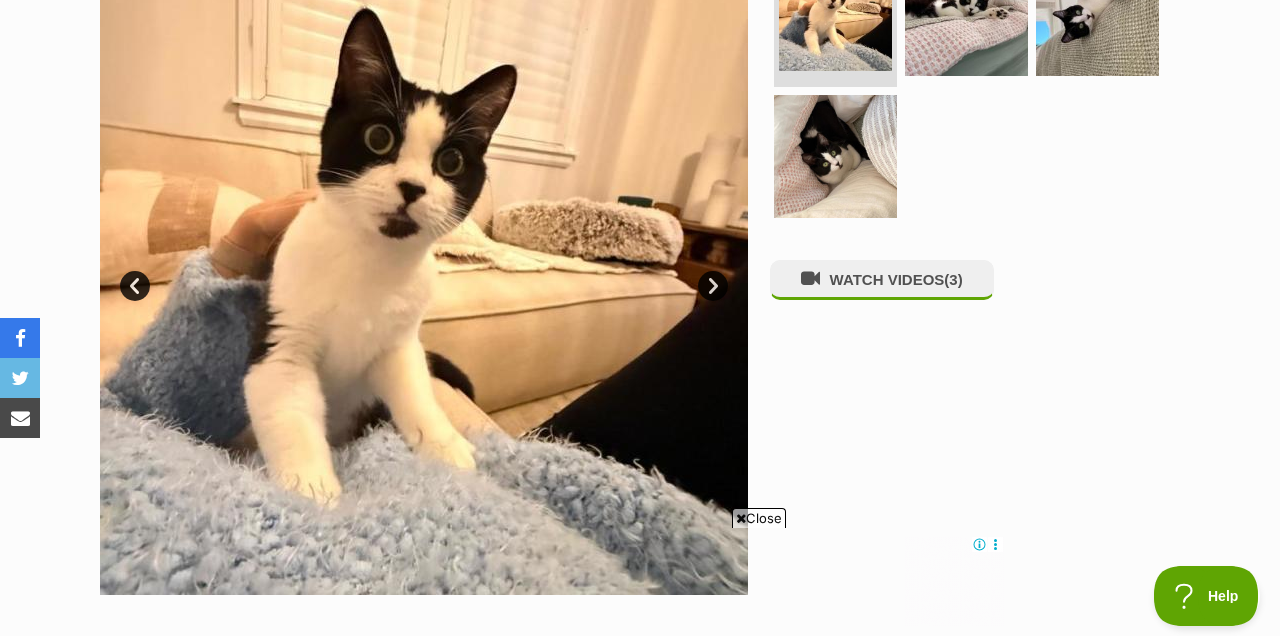 click on "Next" at bounding box center (713, 286) 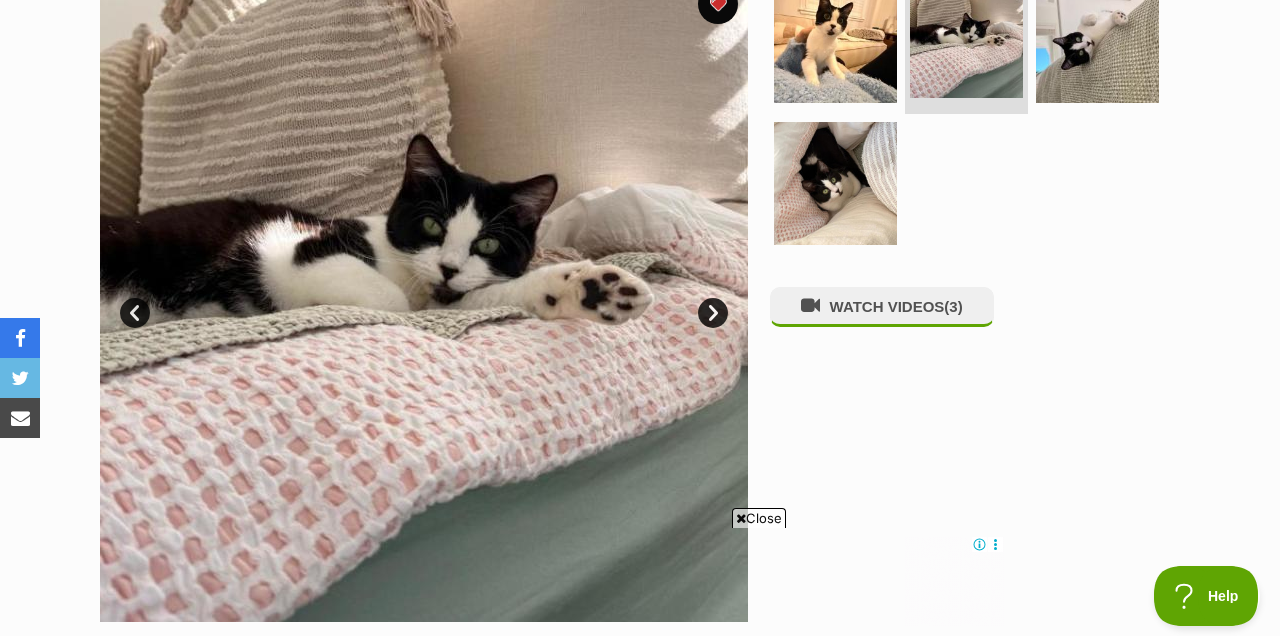 scroll, scrollTop: 442, scrollLeft: 0, axis: vertical 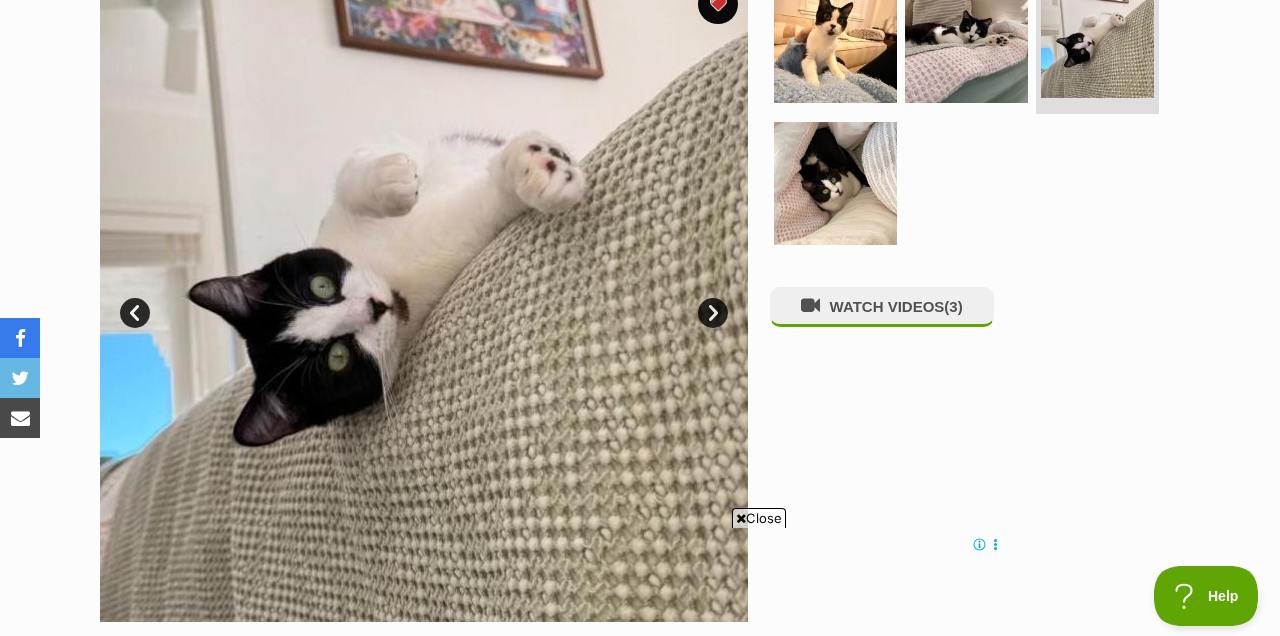 click on "Next" at bounding box center [713, 313] 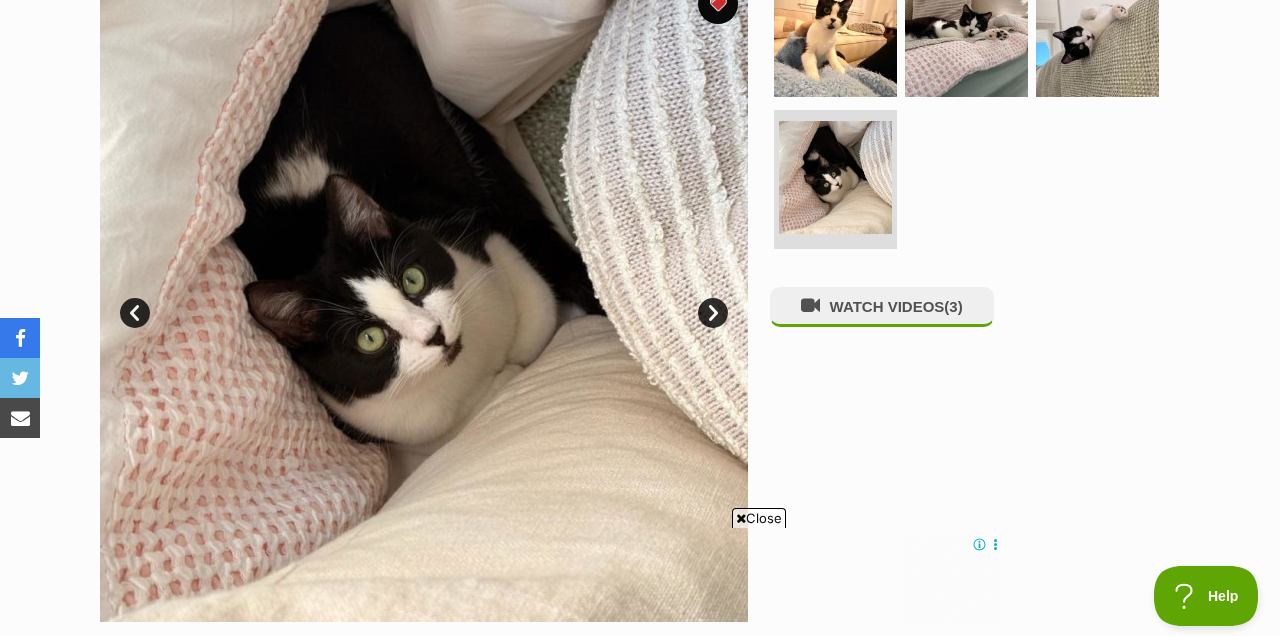 click on "Next" at bounding box center [713, 313] 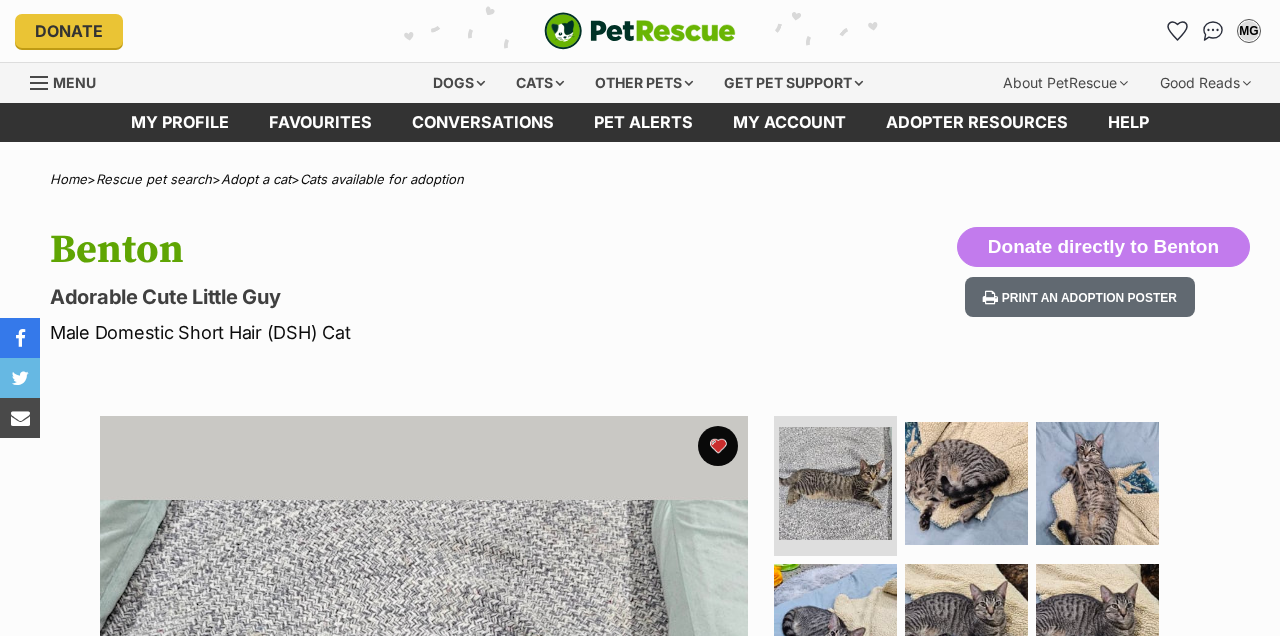 scroll, scrollTop: 0, scrollLeft: 0, axis: both 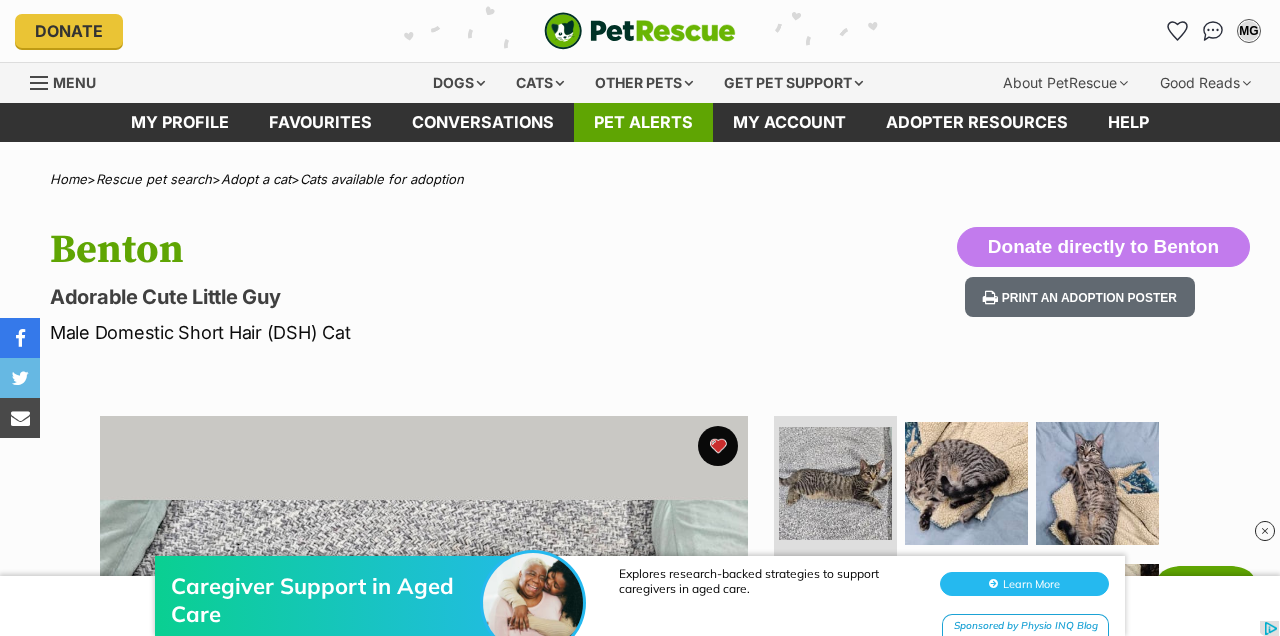click on "Pet alerts" at bounding box center (643, 122) 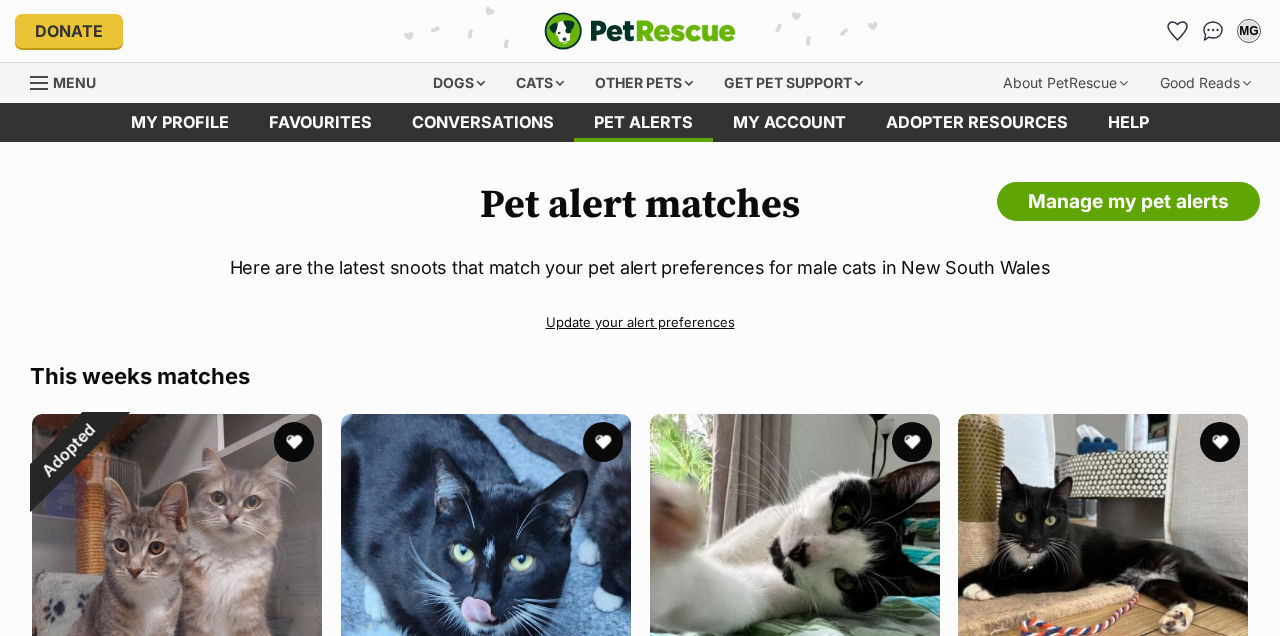 scroll, scrollTop: 0, scrollLeft: 0, axis: both 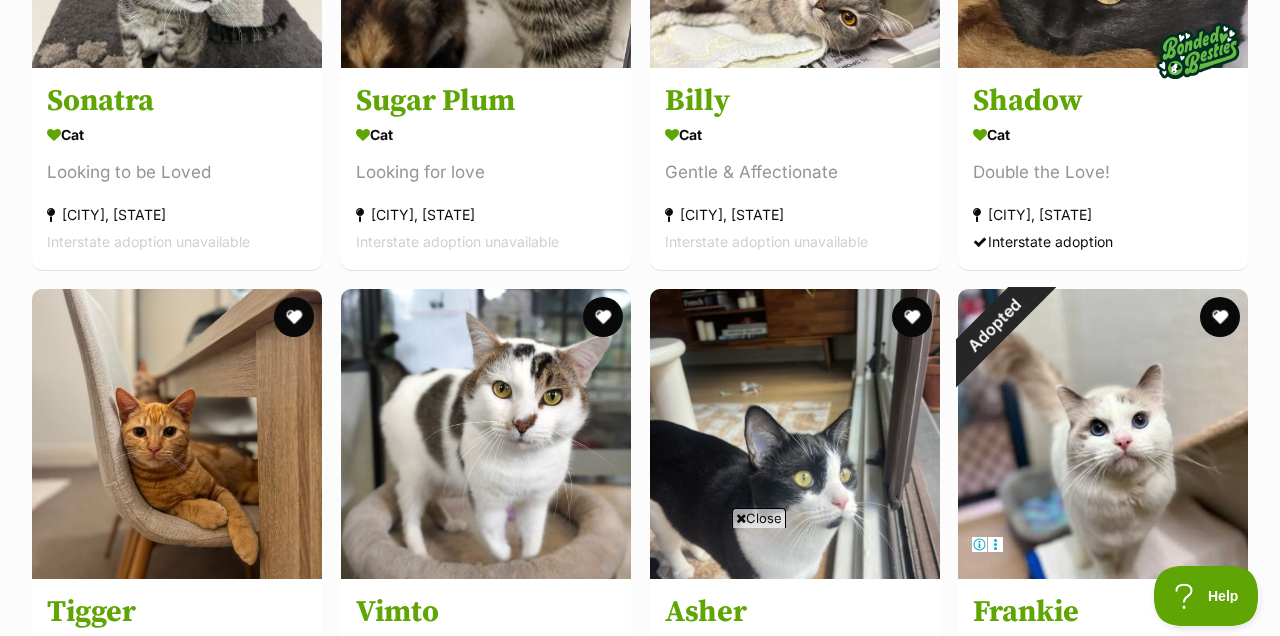 click on "Close" at bounding box center [759, 518] 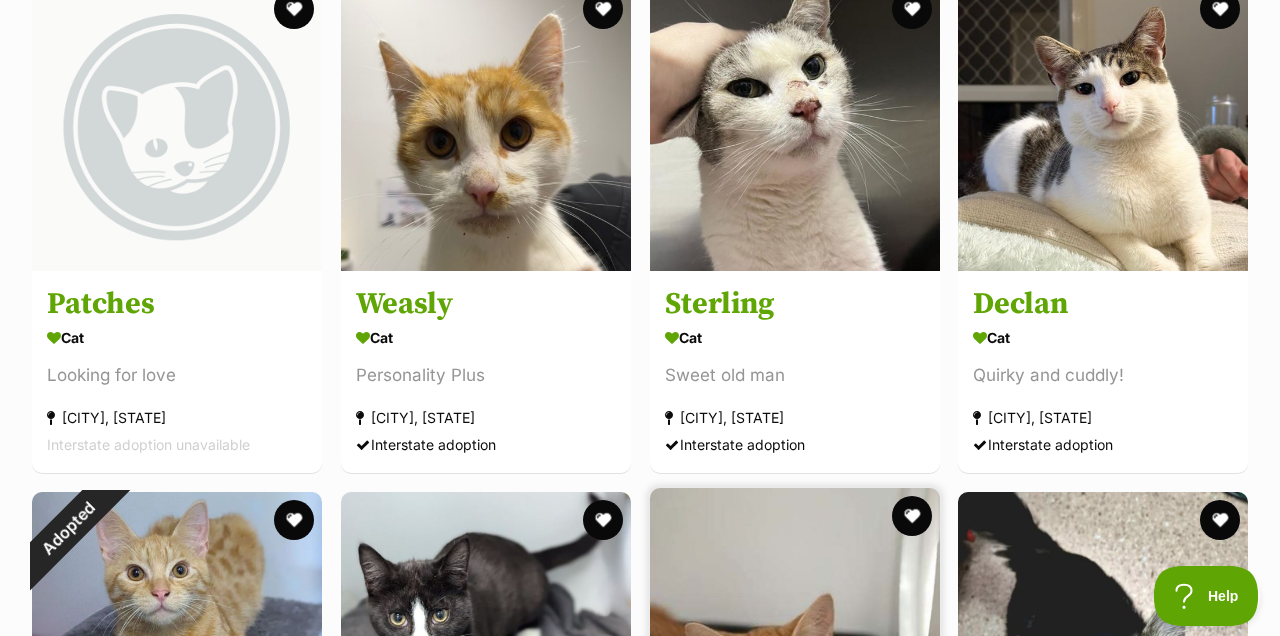 scroll, scrollTop: 4516, scrollLeft: 0, axis: vertical 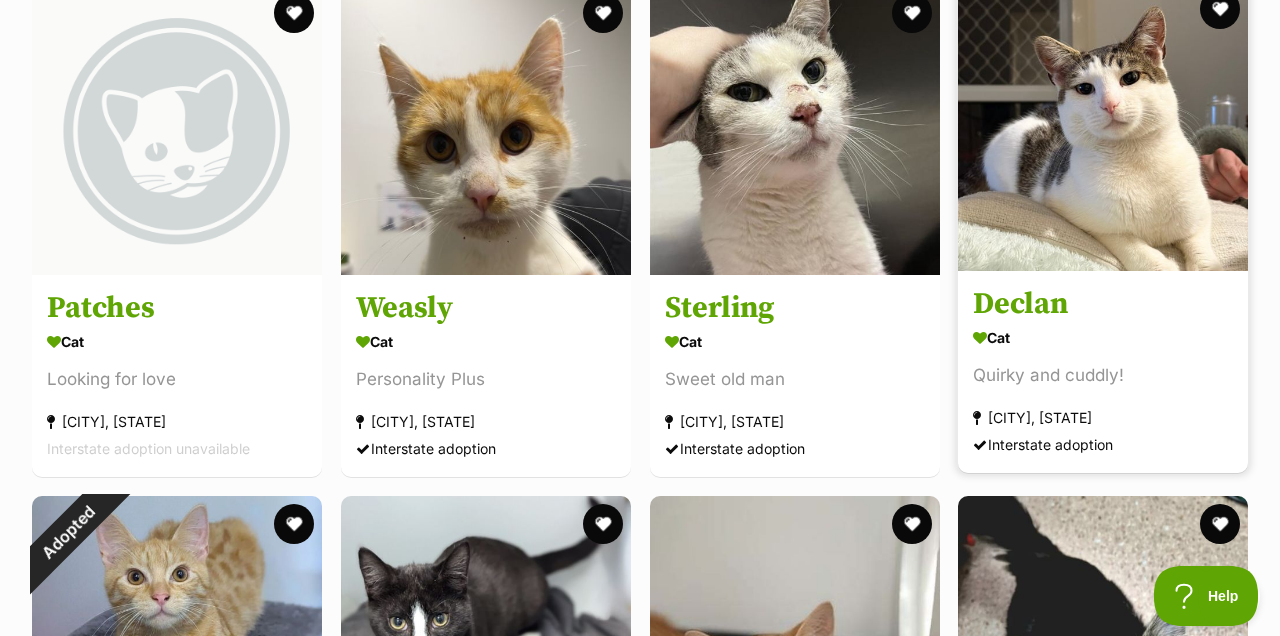 click at bounding box center (1103, 126) 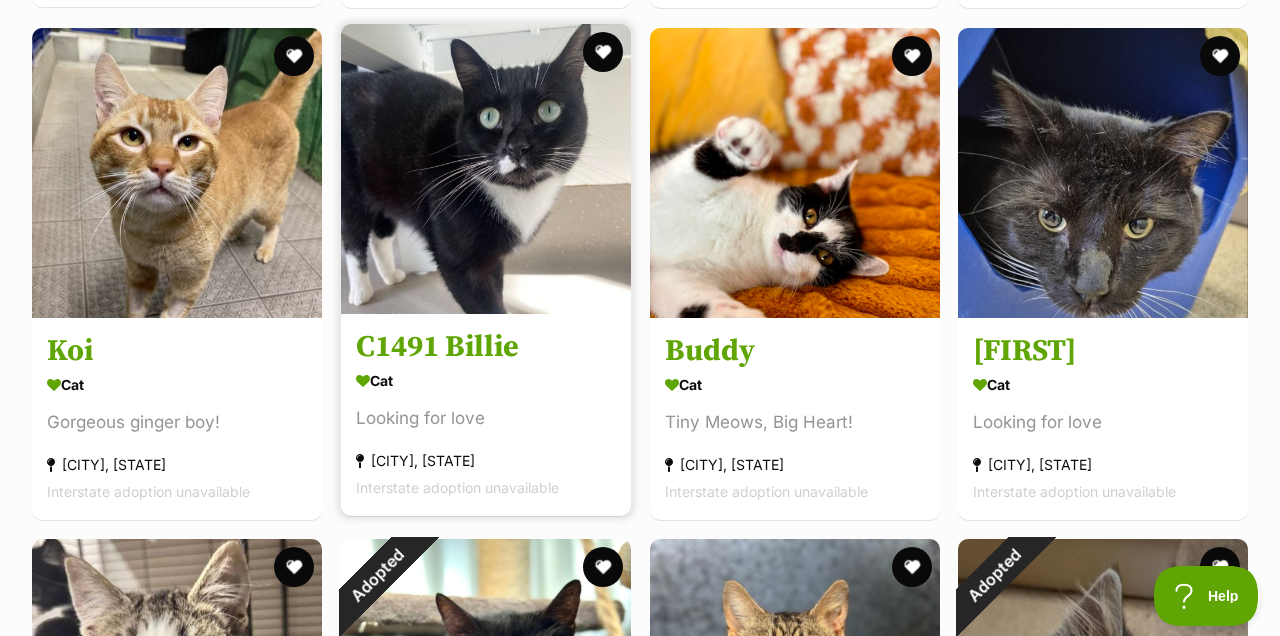 scroll, scrollTop: 5503, scrollLeft: 0, axis: vertical 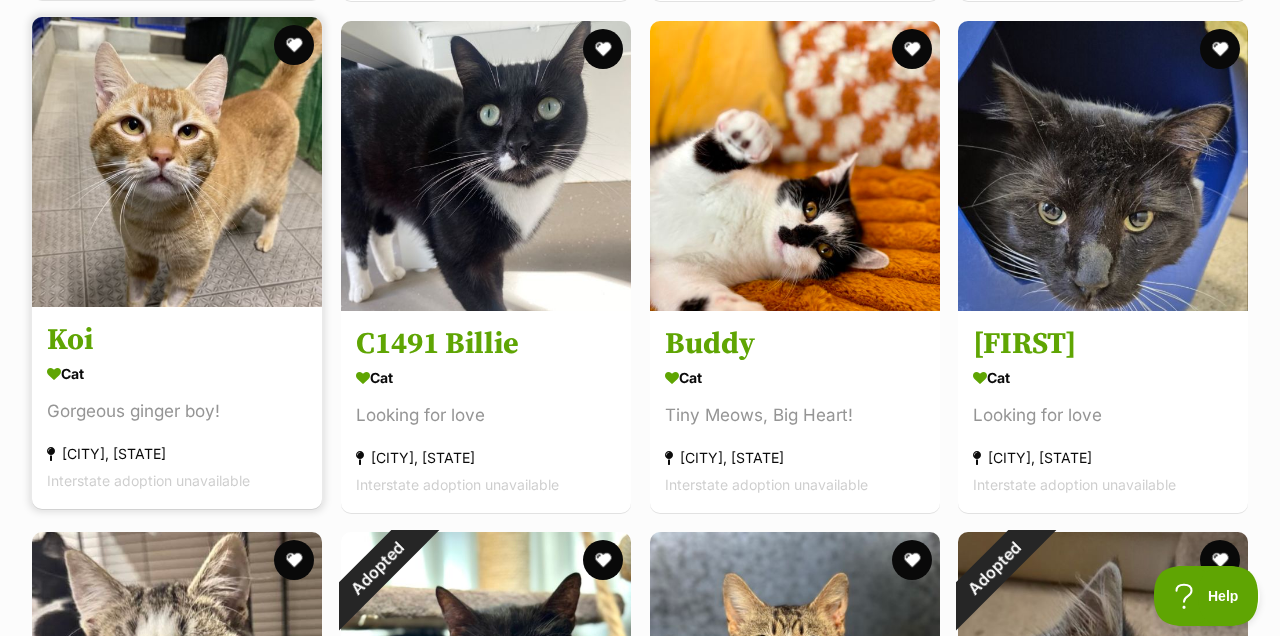 click at bounding box center (177, 162) 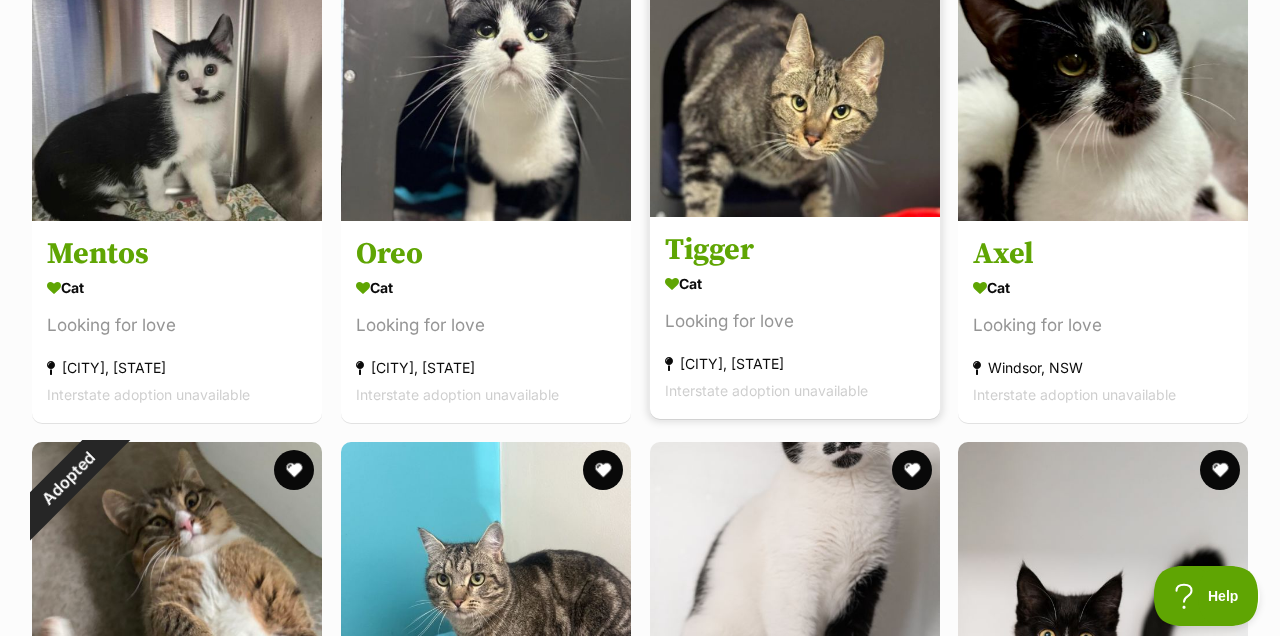 scroll, scrollTop: 8147, scrollLeft: 0, axis: vertical 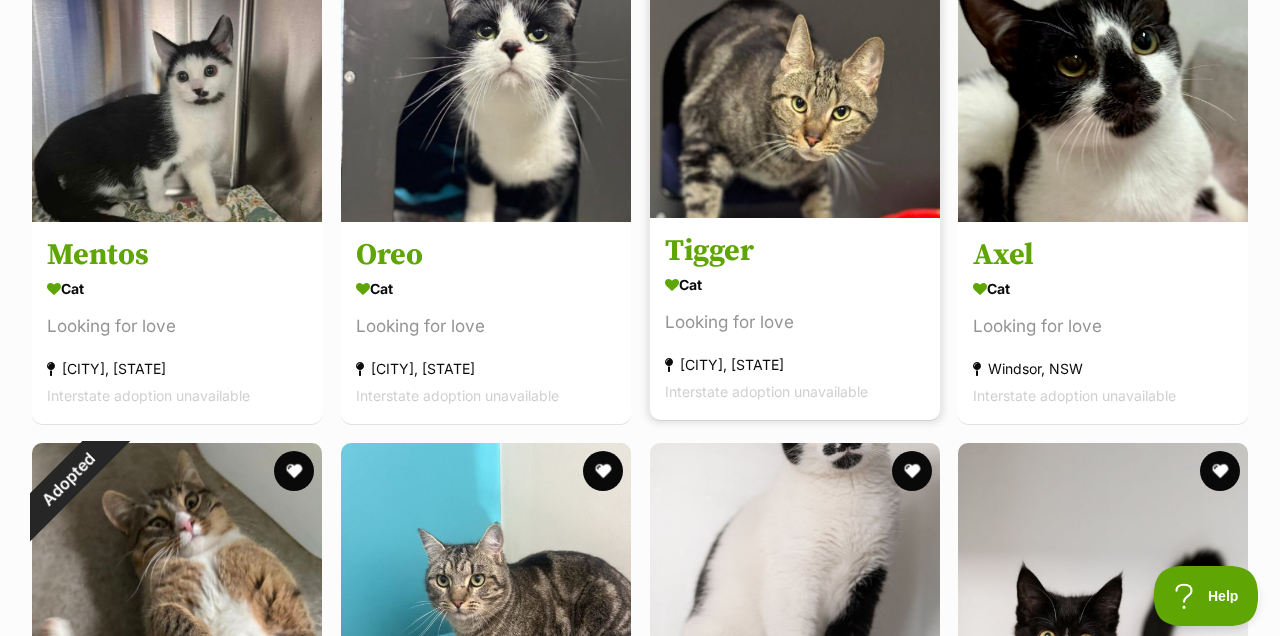 click at bounding box center (795, 73) 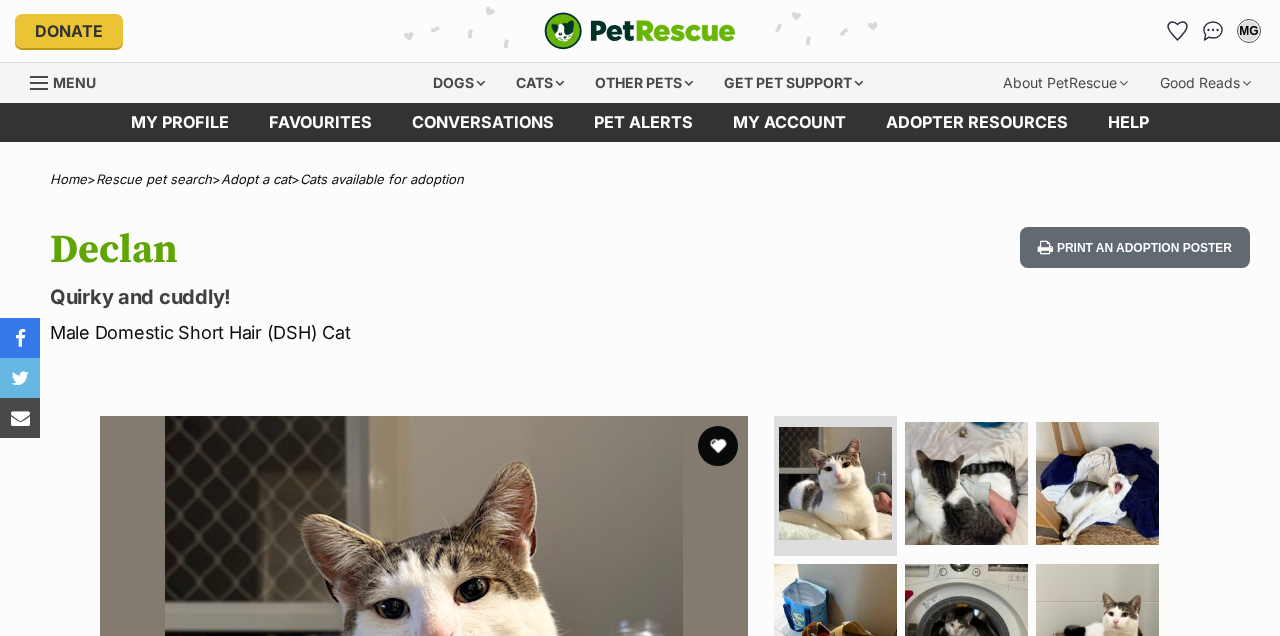 scroll, scrollTop: 0, scrollLeft: 0, axis: both 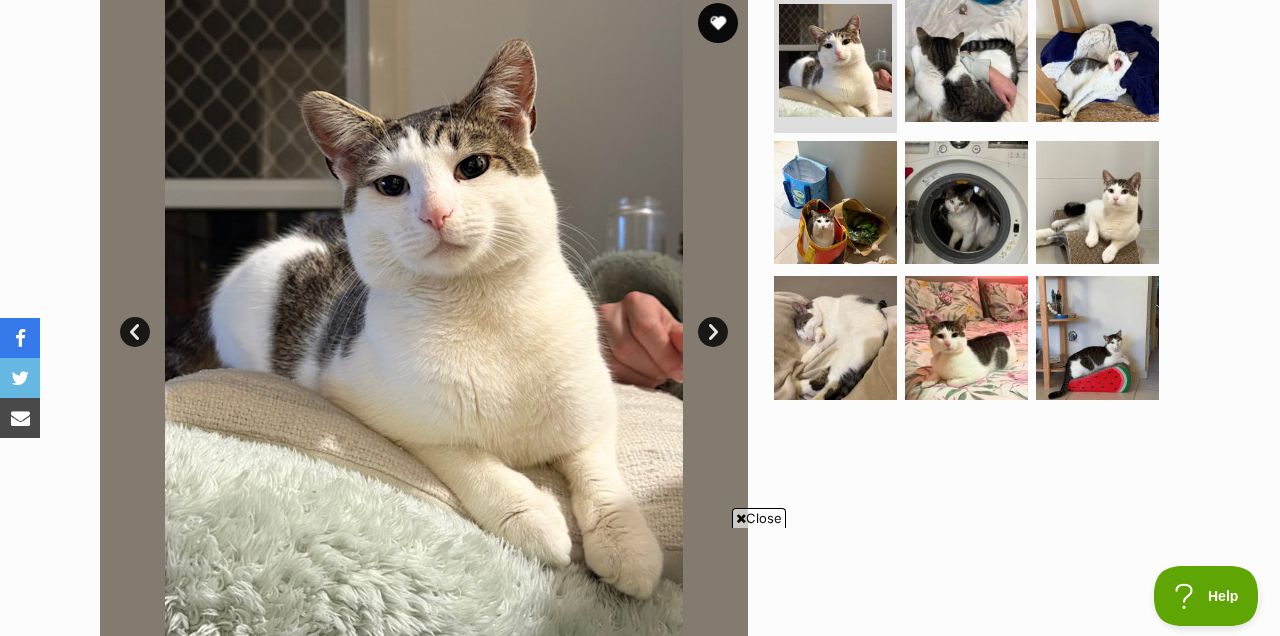 click on "Next" at bounding box center (713, 332) 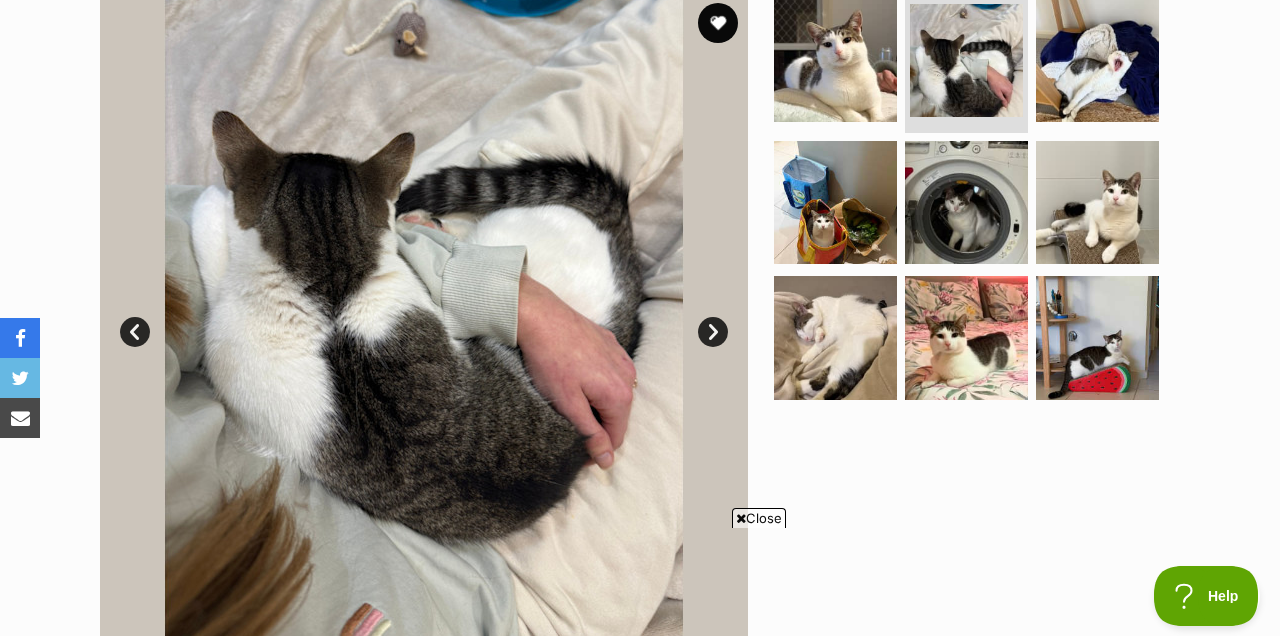 click on "Next" at bounding box center [713, 332] 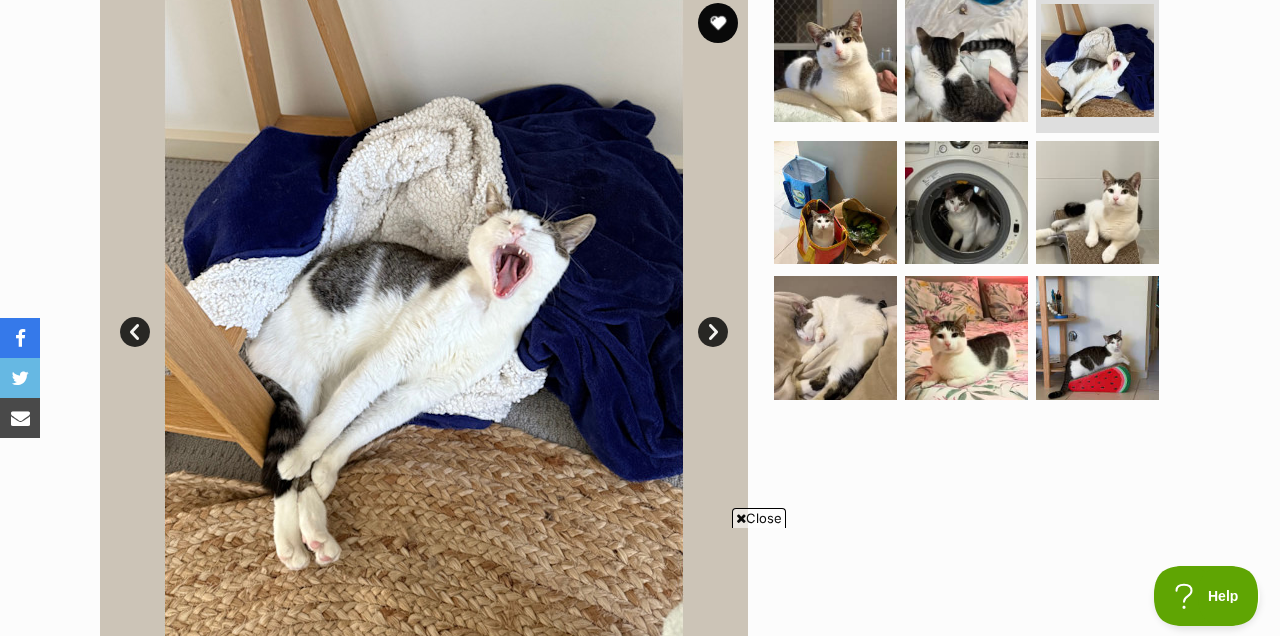 click on "Next" at bounding box center [713, 332] 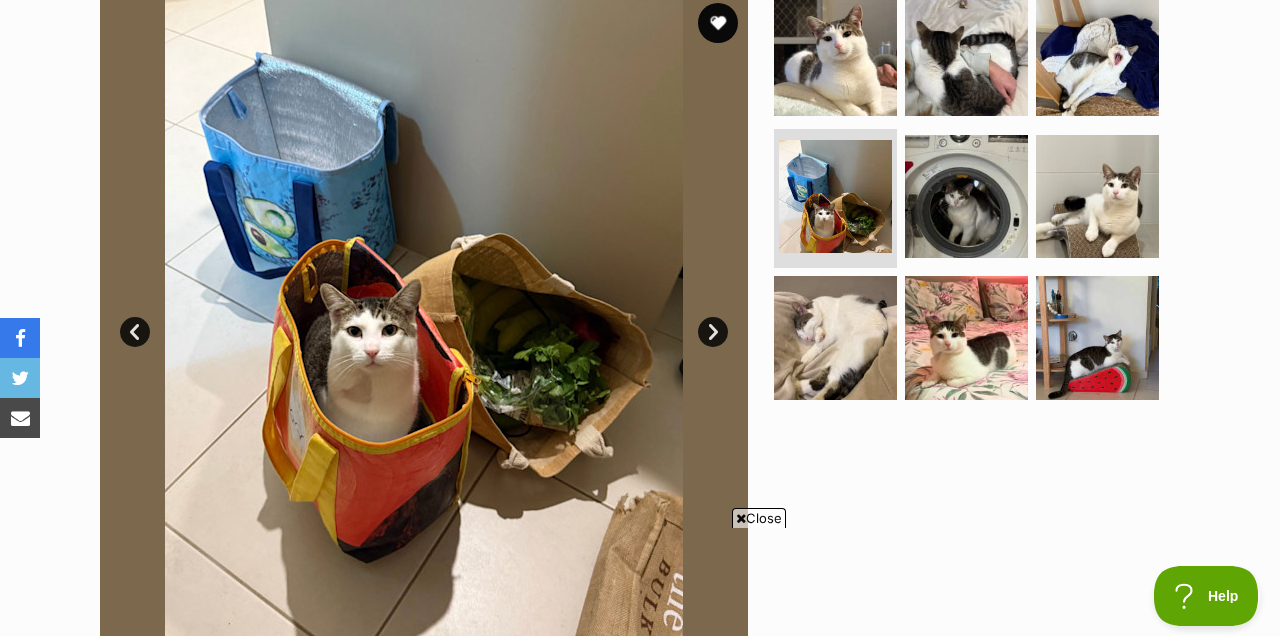 click on "Next" at bounding box center (713, 332) 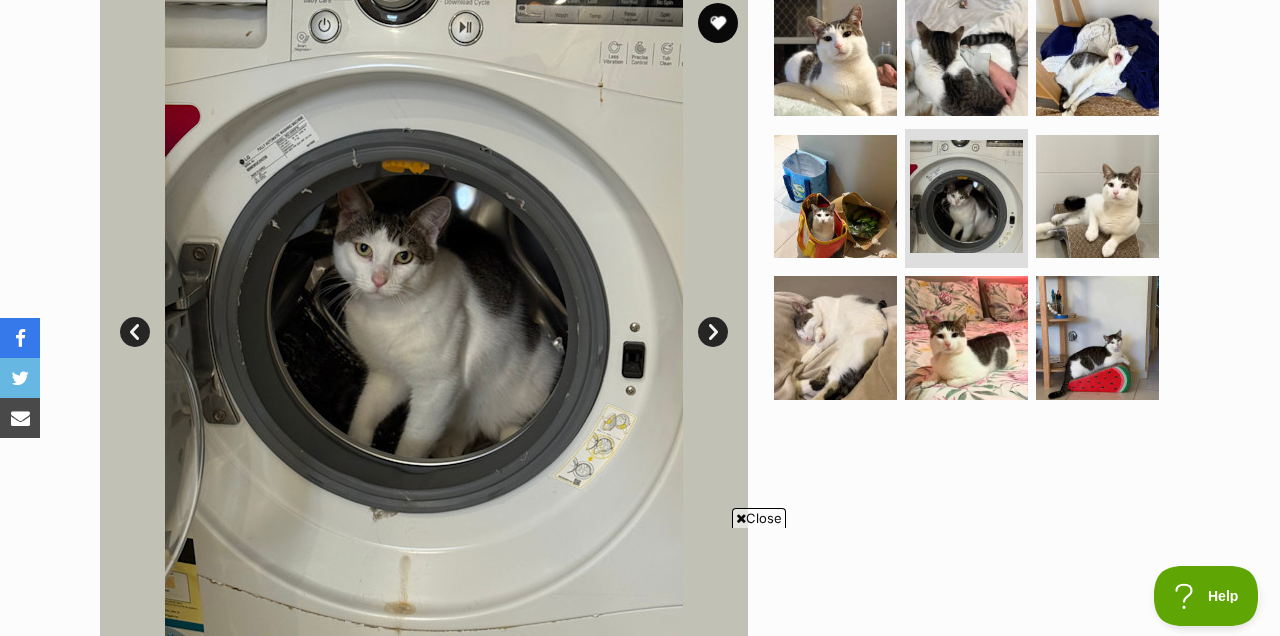 click on "Next" at bounding box center (713, 332) 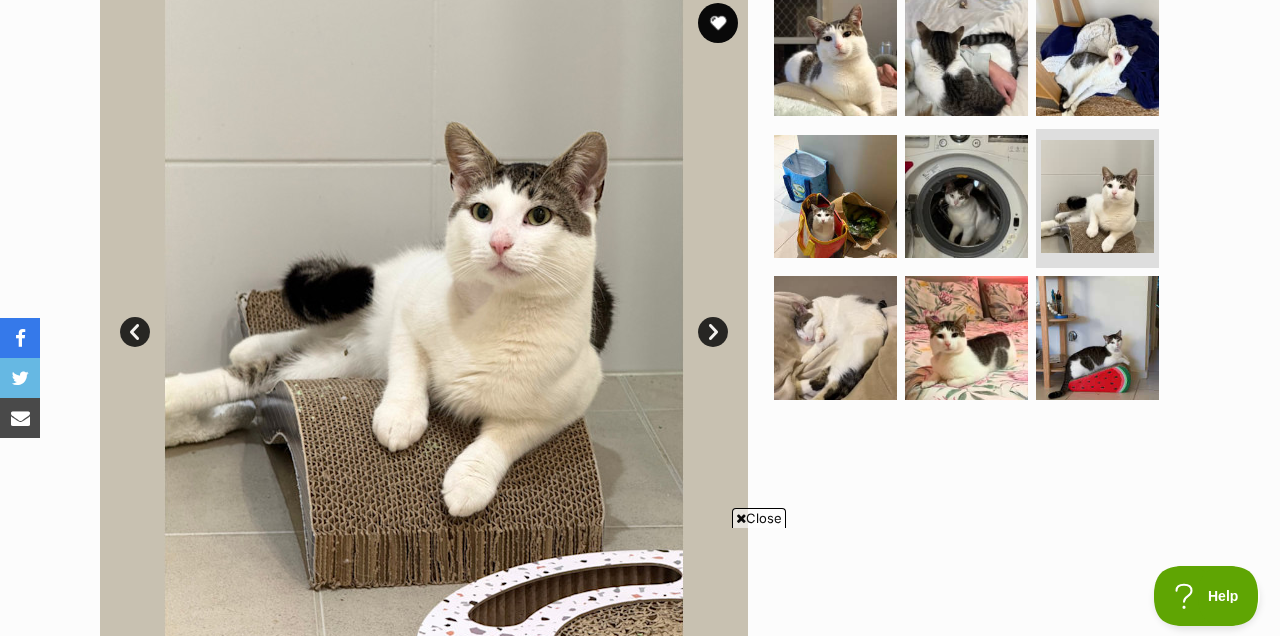click on "Next" at bounding box center (713, 332) 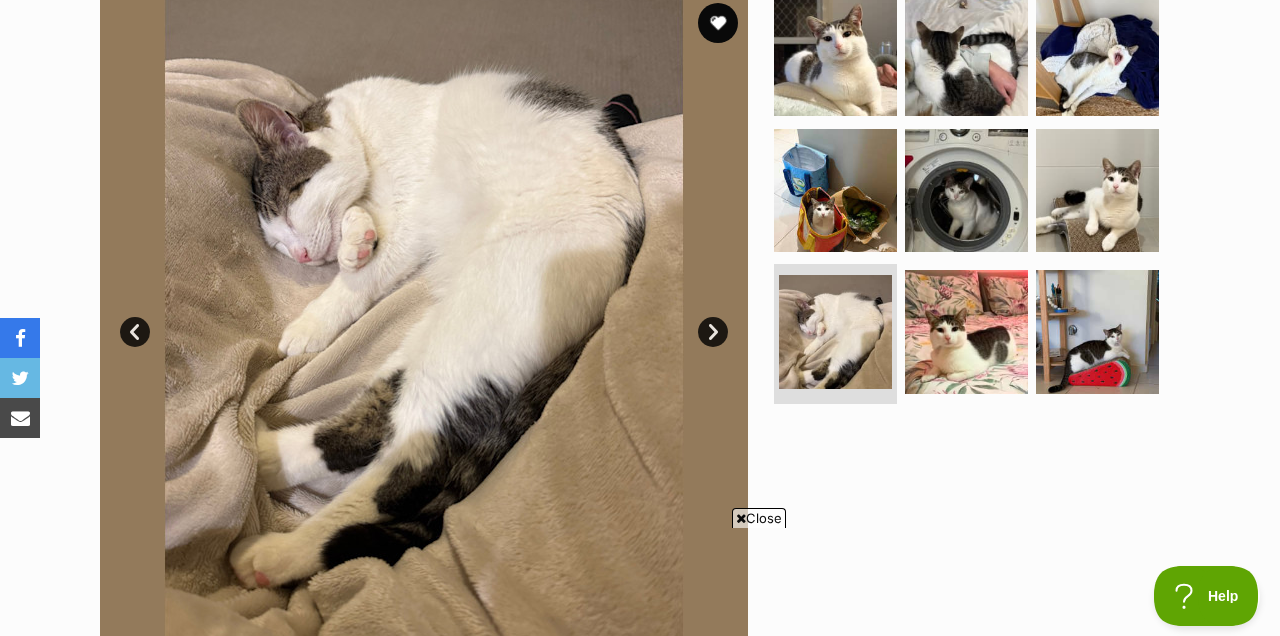 click on "Next" at bounding box center (713, 332) 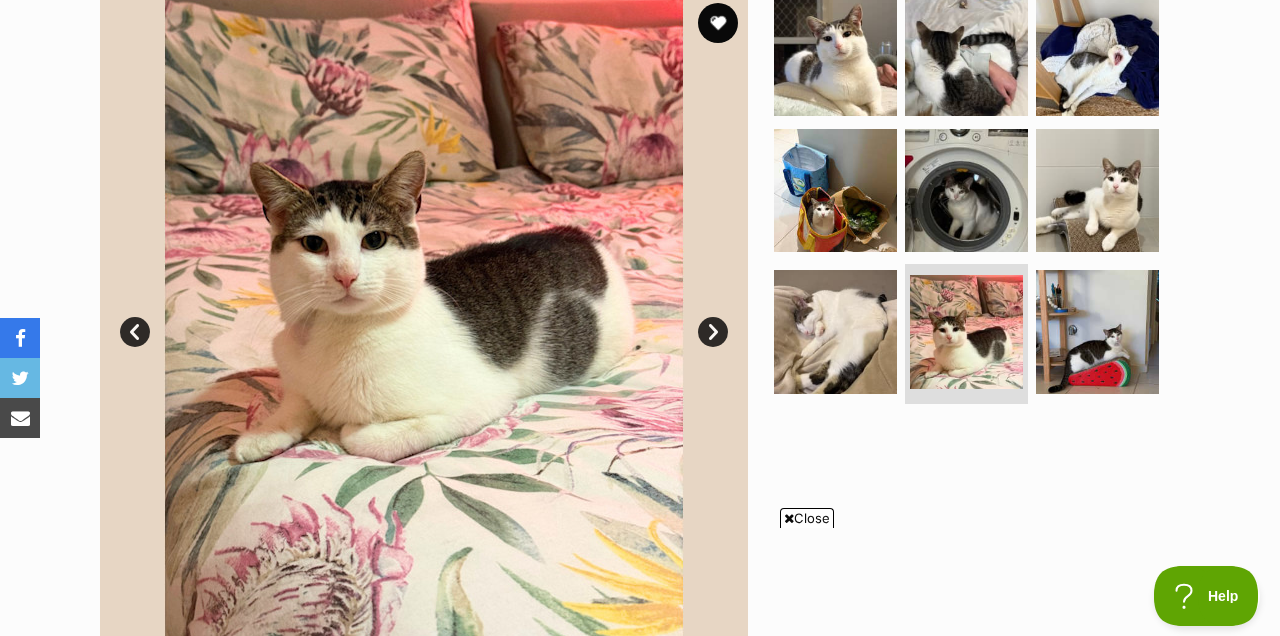 click on "Next" at bounding box center (713, 332) 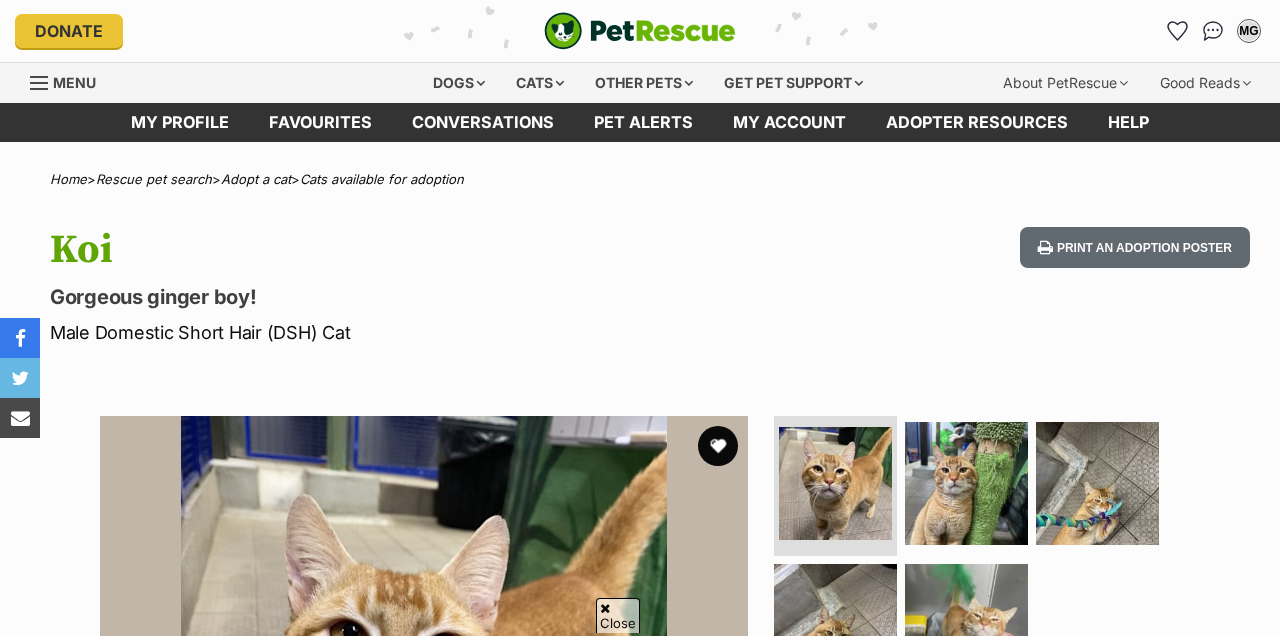 scroll, scrollTop: 311, scrollLeft: 0, axis: vertical 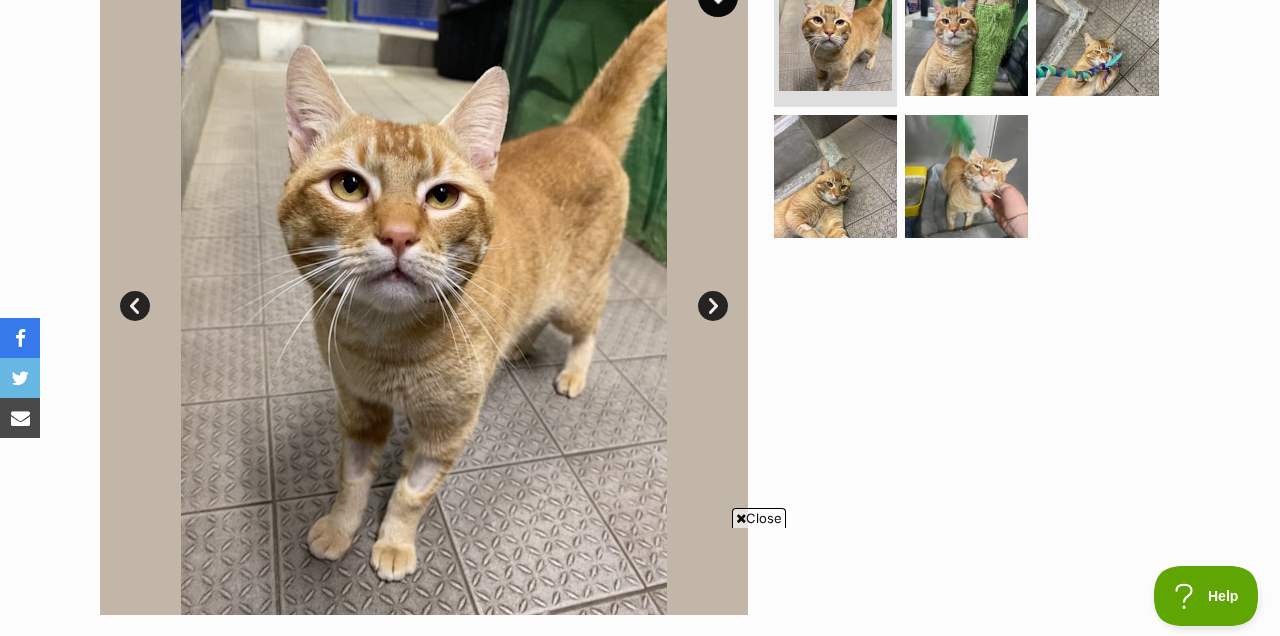 click on "Next" at bounding box center [713, 306] 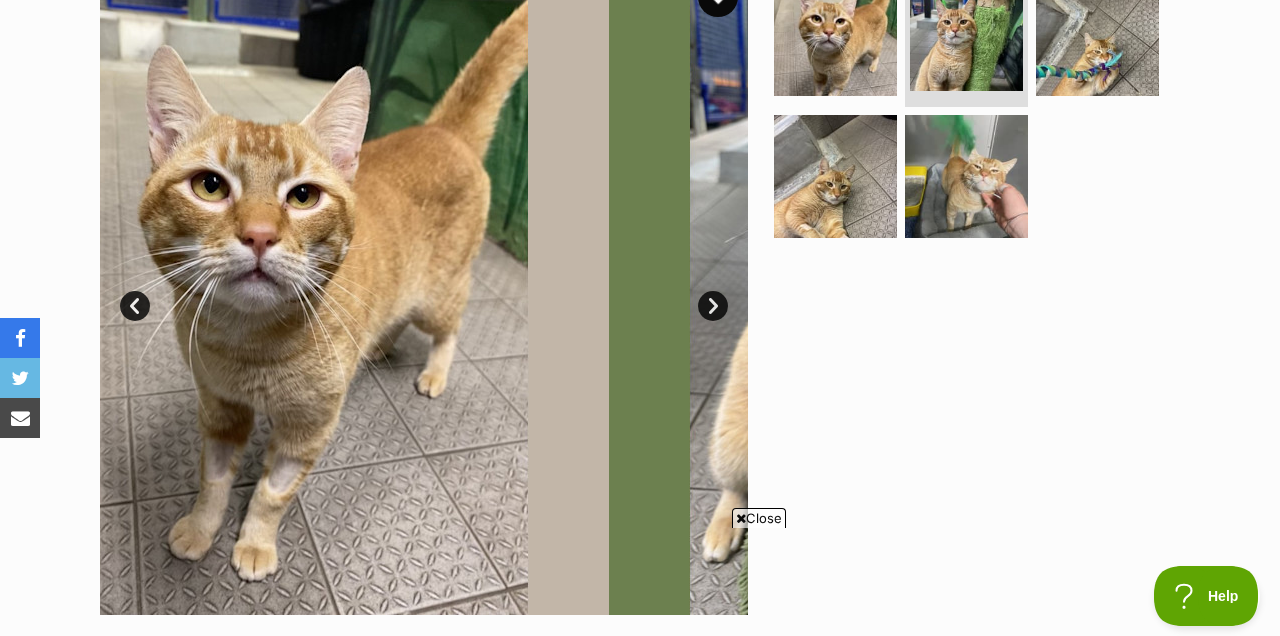 scroll, scrollTop: 0, scrollLeft: 0, axis: both 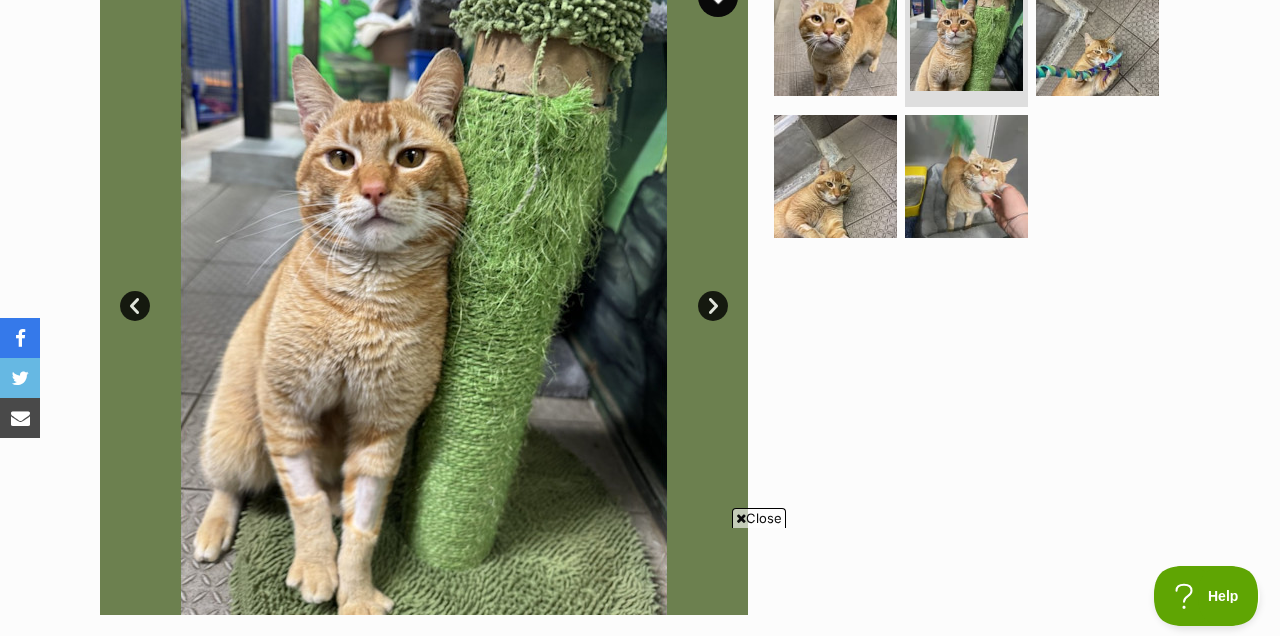 click on "Next" at bounding box center (713, 306) 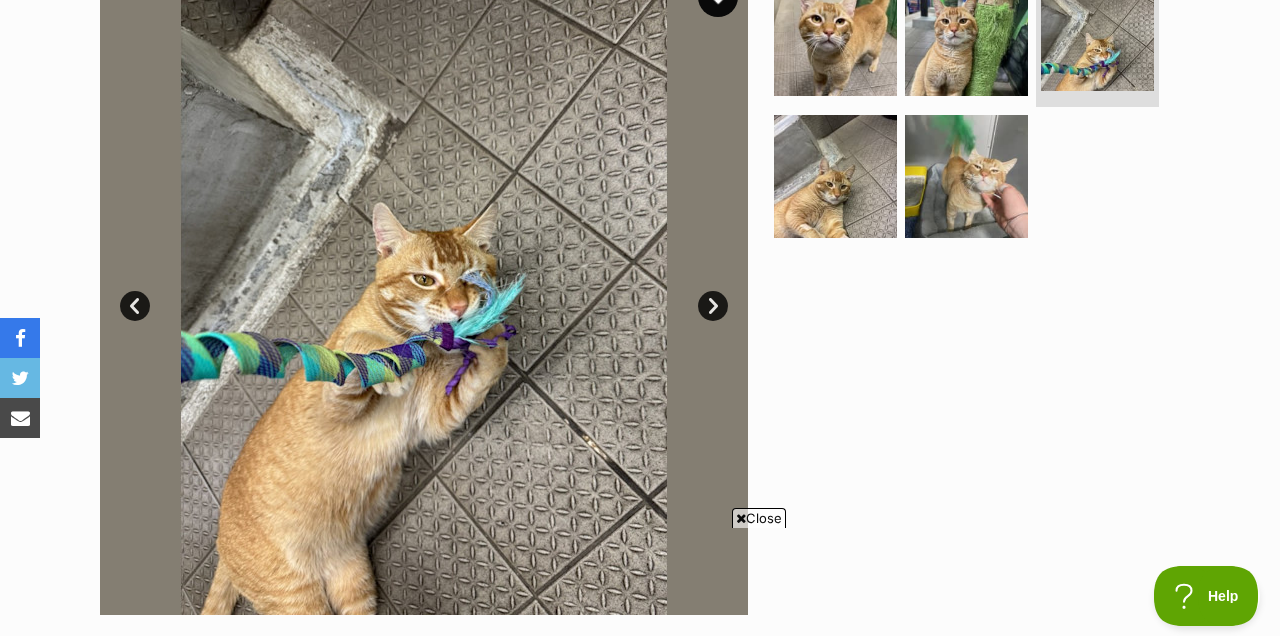 click on "Next" at bounding box center [713, 306] 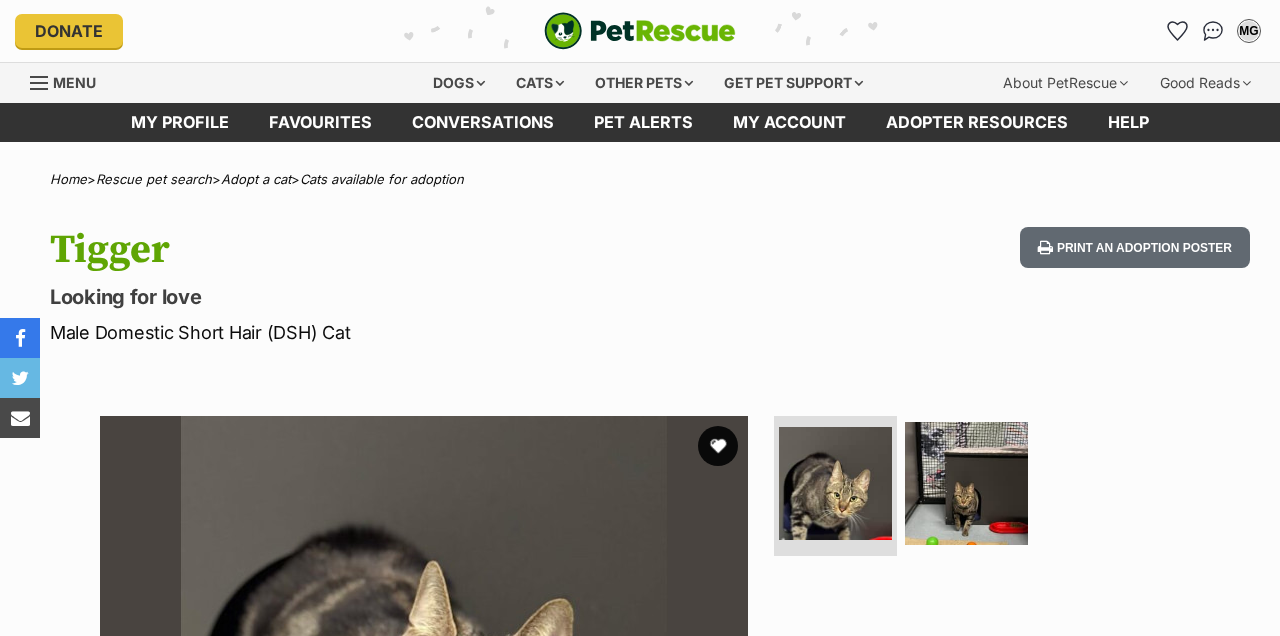 scroll, scrollTop: 0, scrollLeft: 0, axis: both 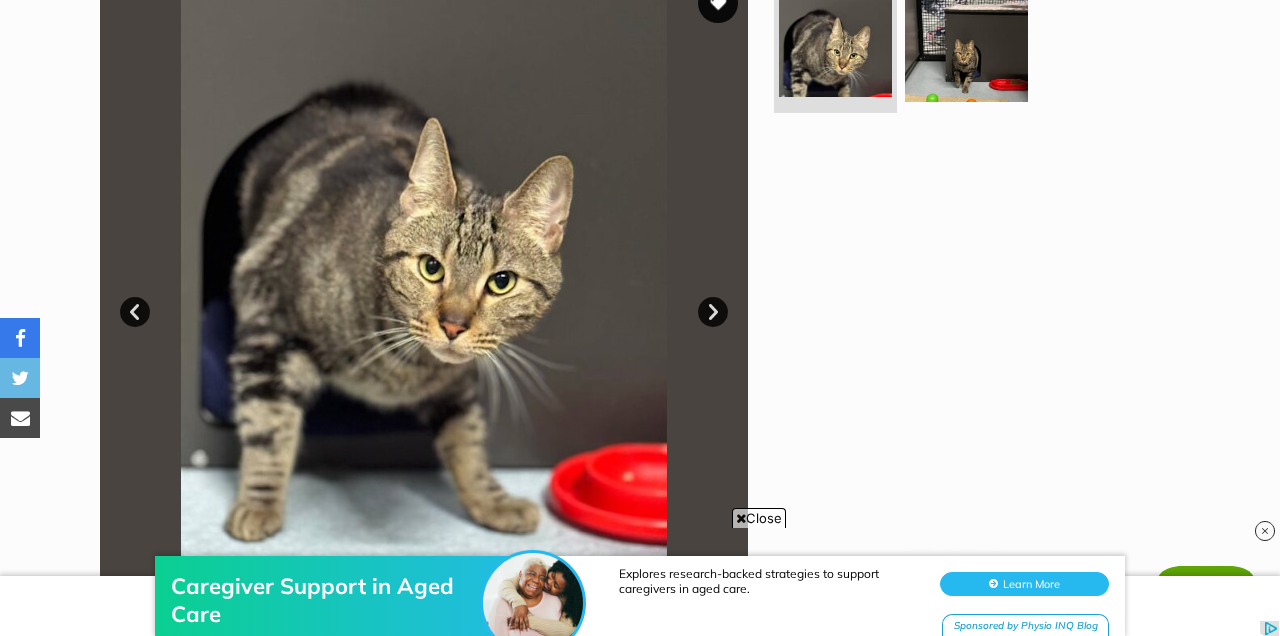 click on "Next" at bounding box center [713, 312] 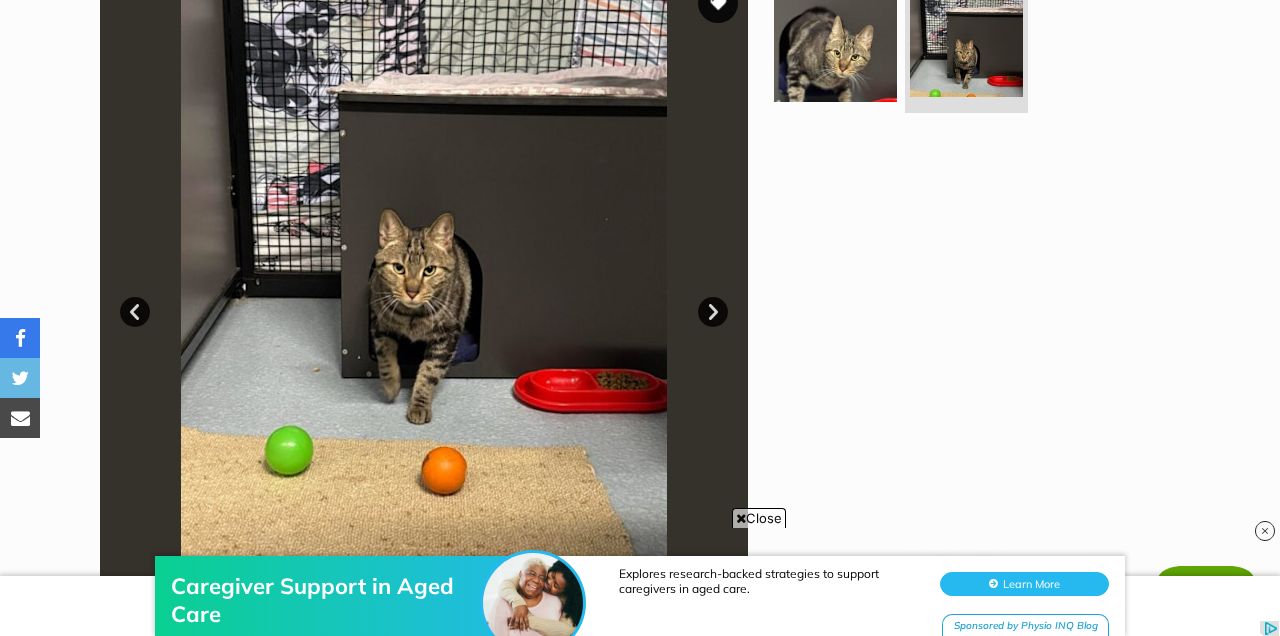 scroll, scrollTop: 0, scrollLeft: 0, axis: both 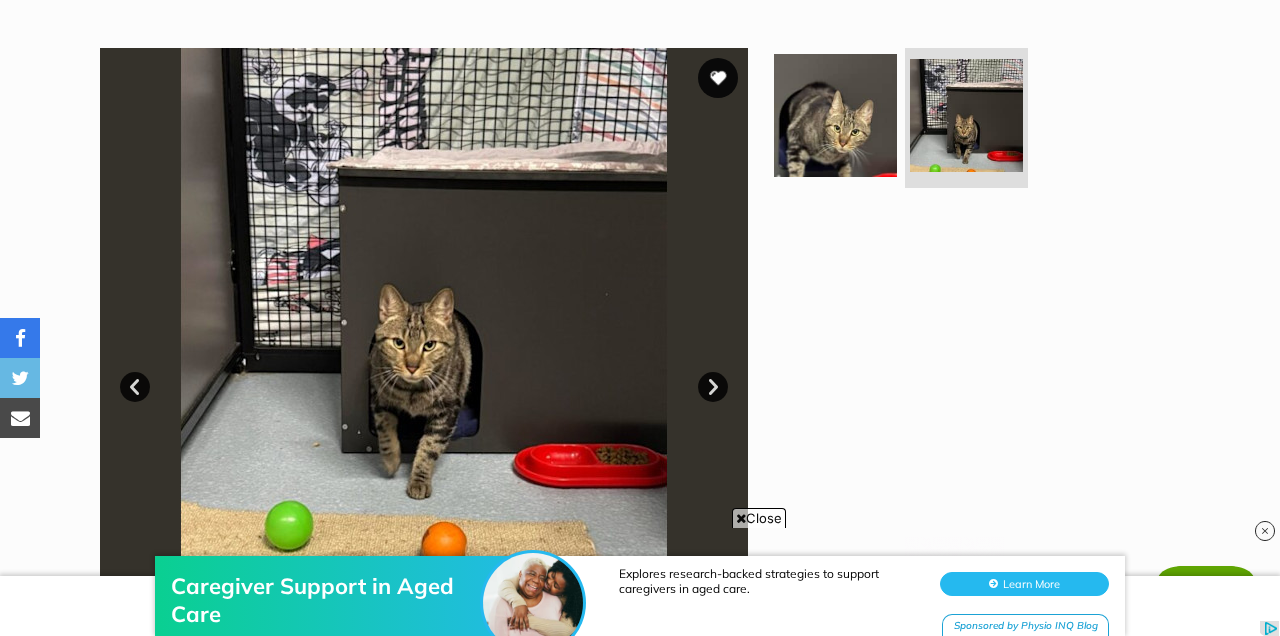 click on "Next" at bounding box center [713, 387] 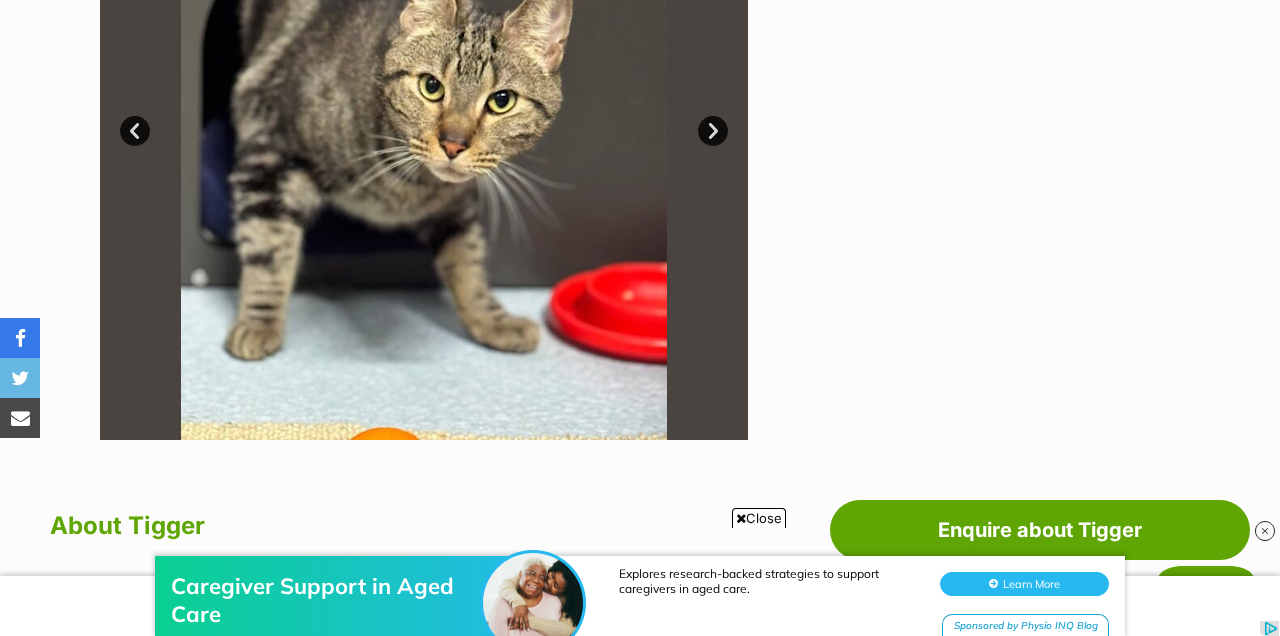 scroll, scrollTop: 555, scrollLeft: 0, axis: vertical 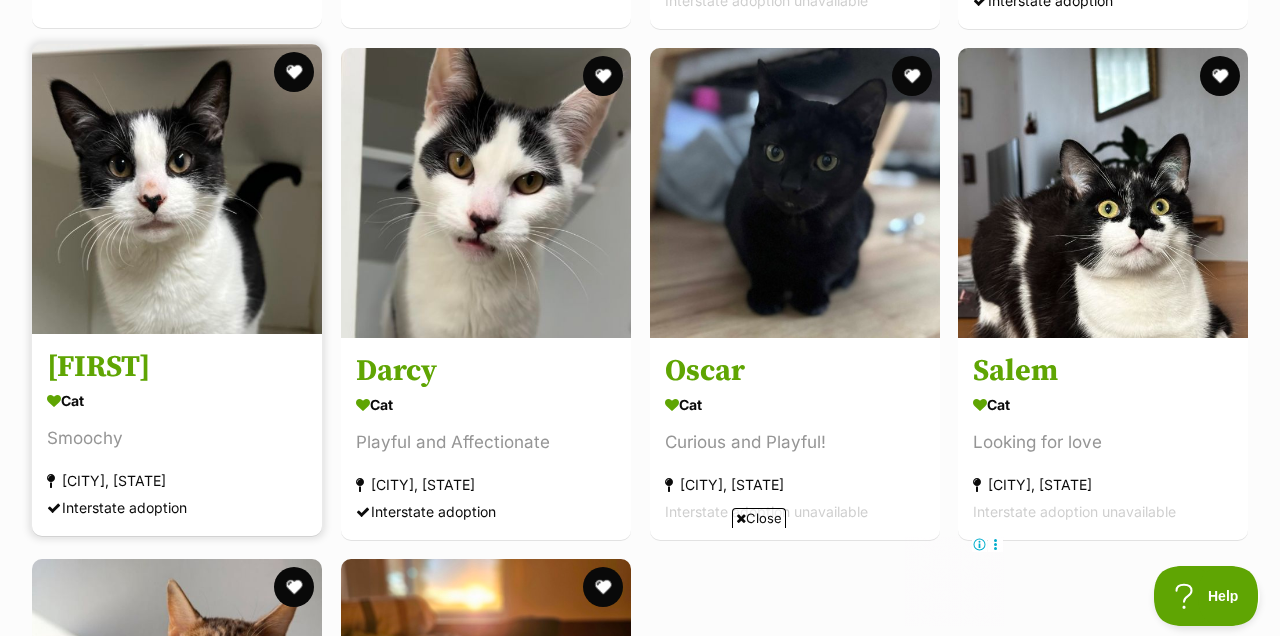 click at bounding box center [177, 189] 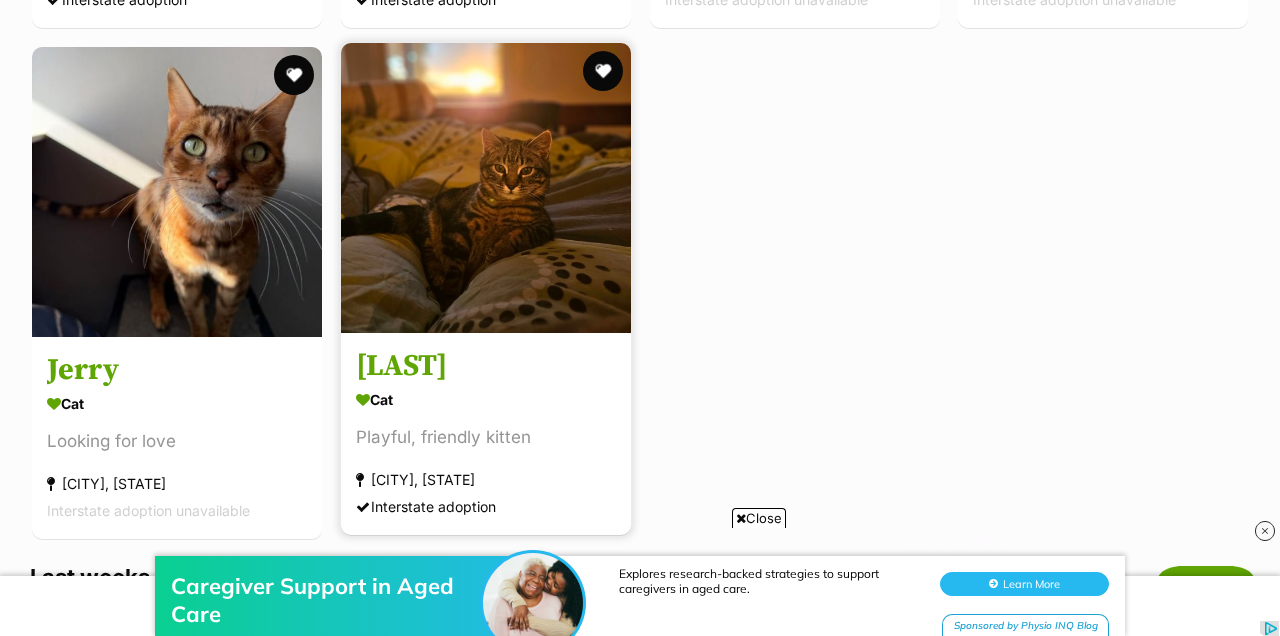 scroll, scrollTop: 0, scrollLeft: 0, axis: both 